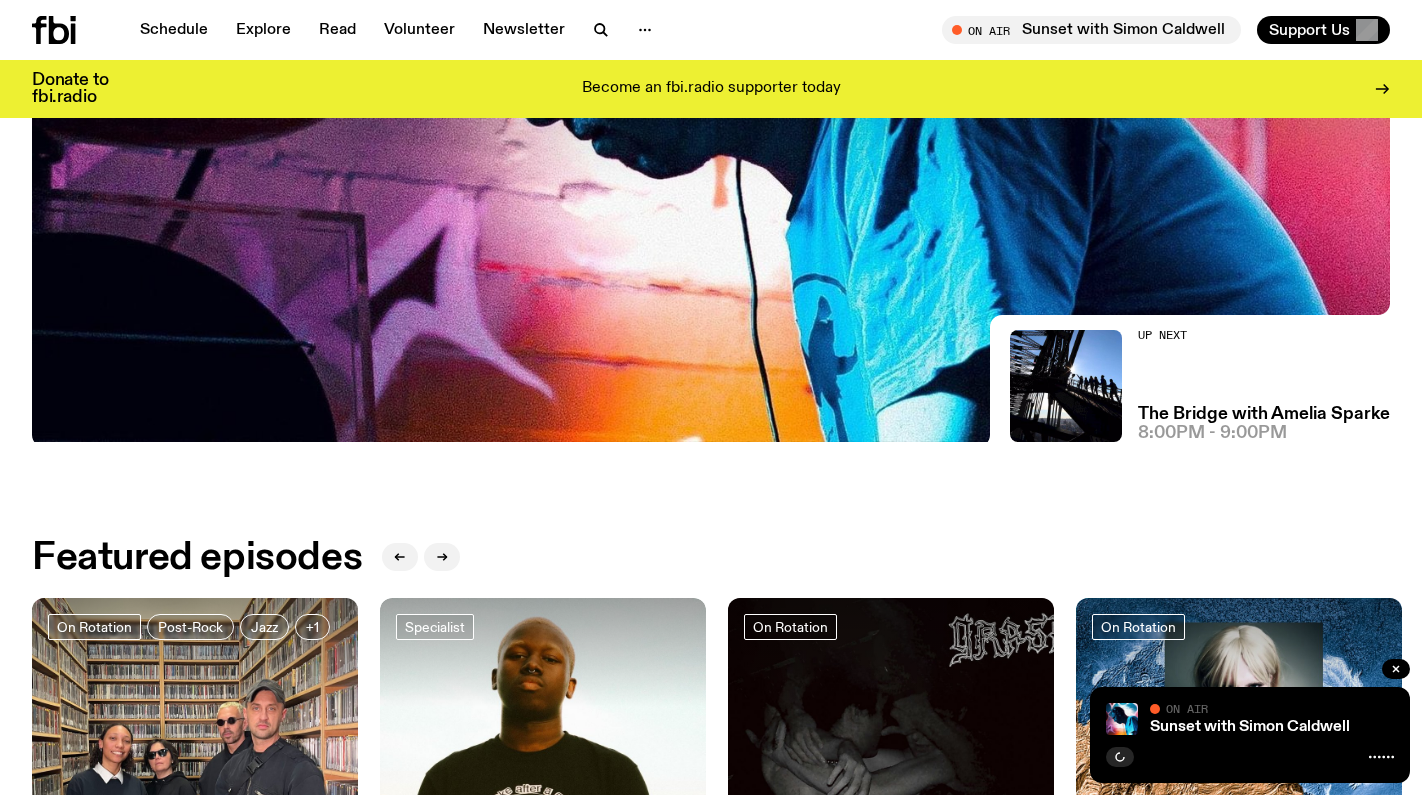 scroll, scrollTop: 498, scrollLeft: 0, axis: vertical 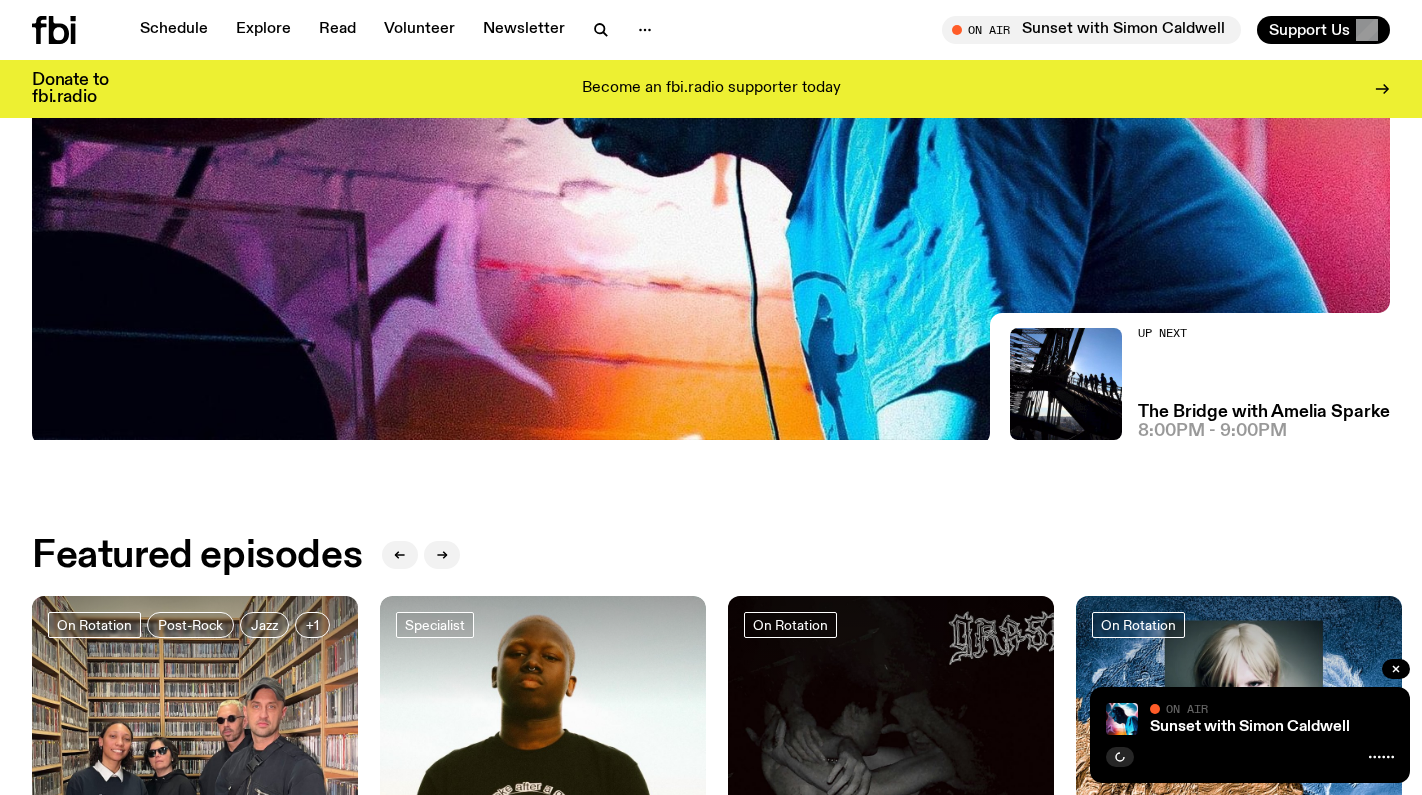 click on "Sunset with Simon Caldwell On Air" at bounding box center (1272, 719) 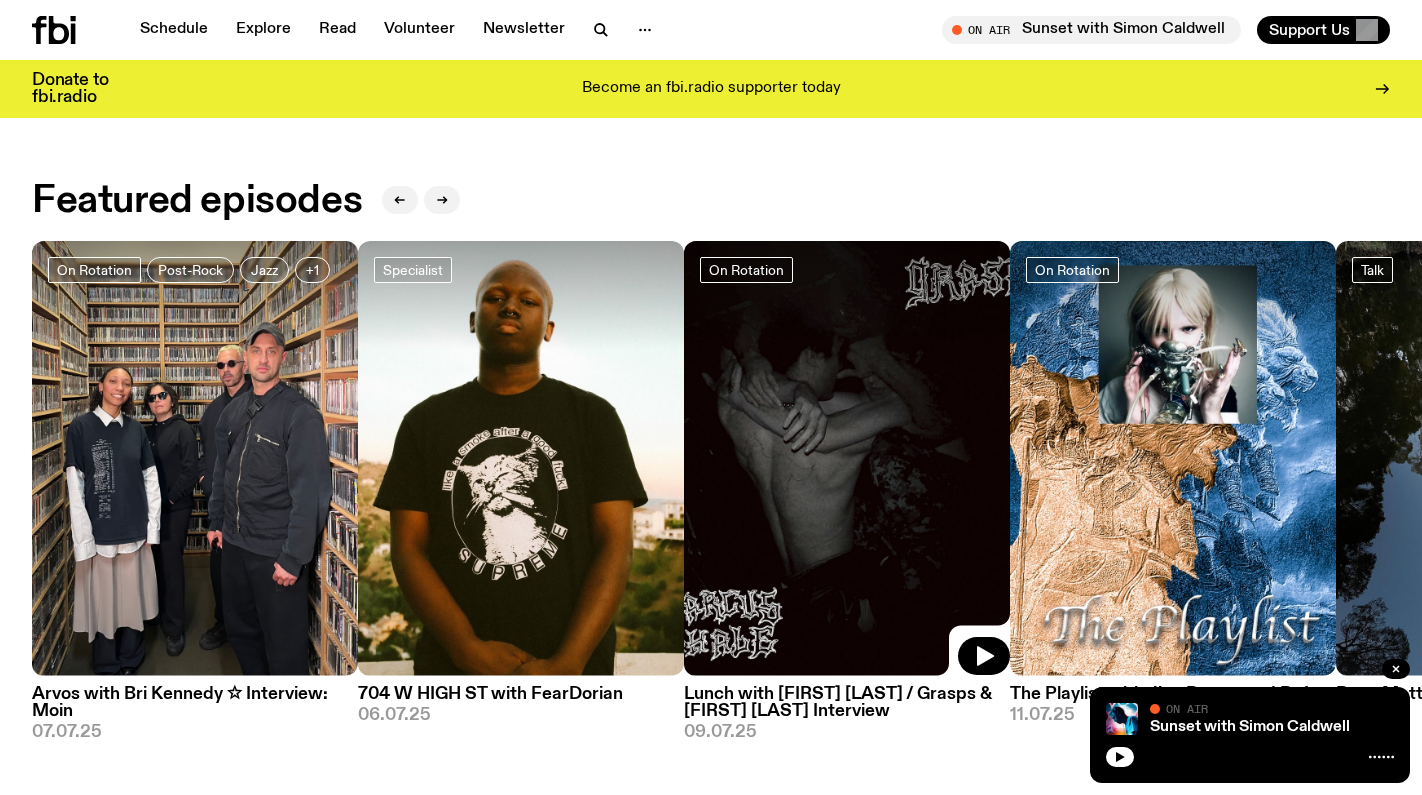 scroll, scrollTop: 874, scrollLeft: 0, axis: vertical 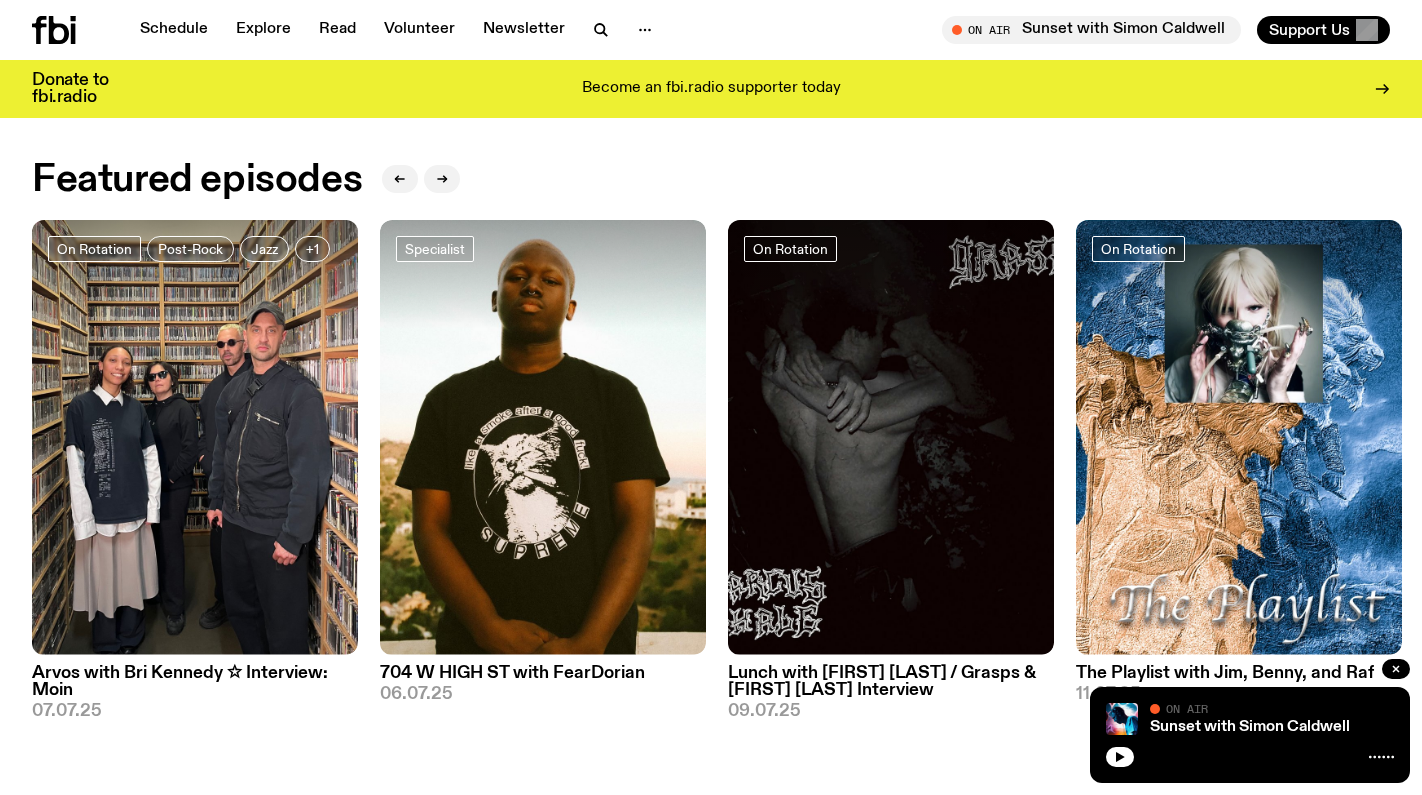 click at bounding box center [1250, 755] 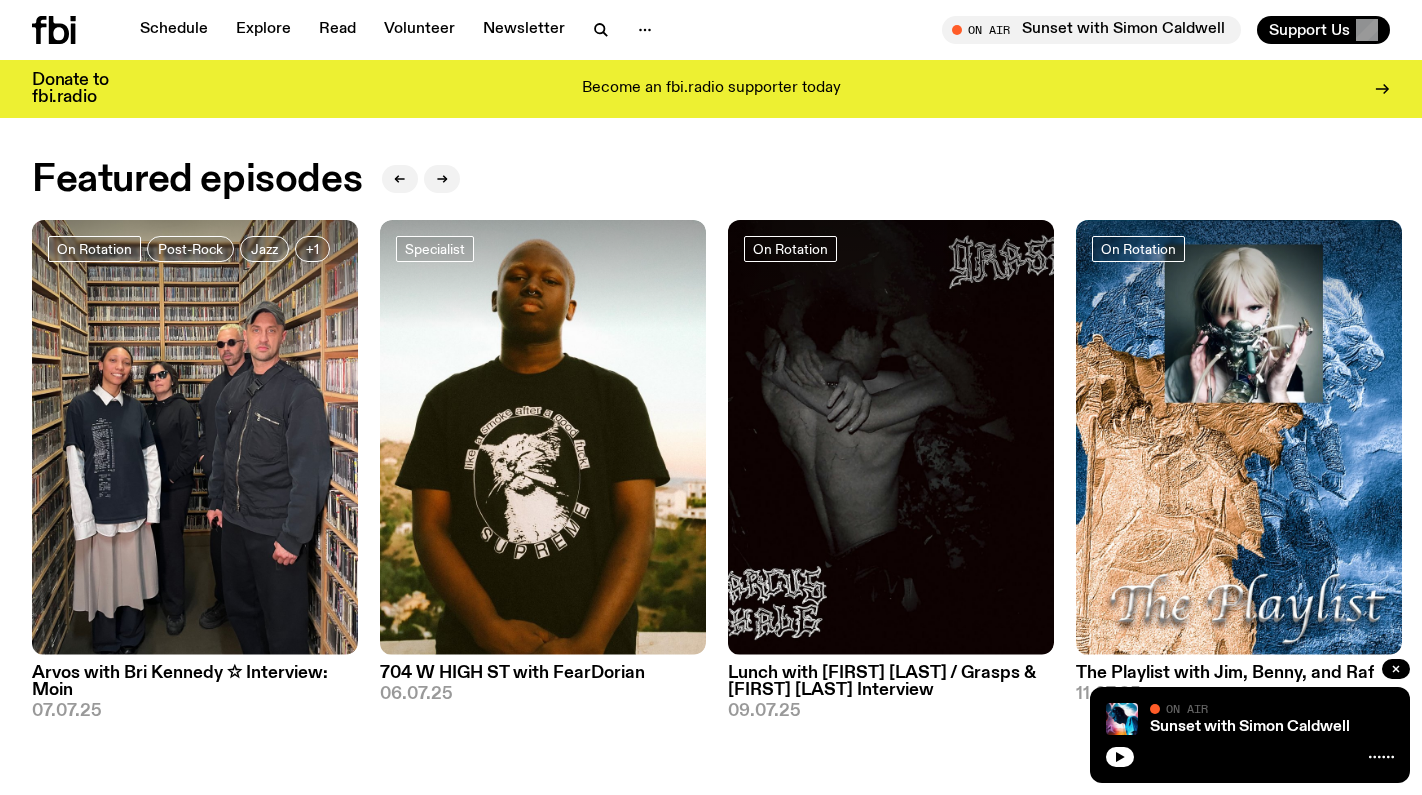 click 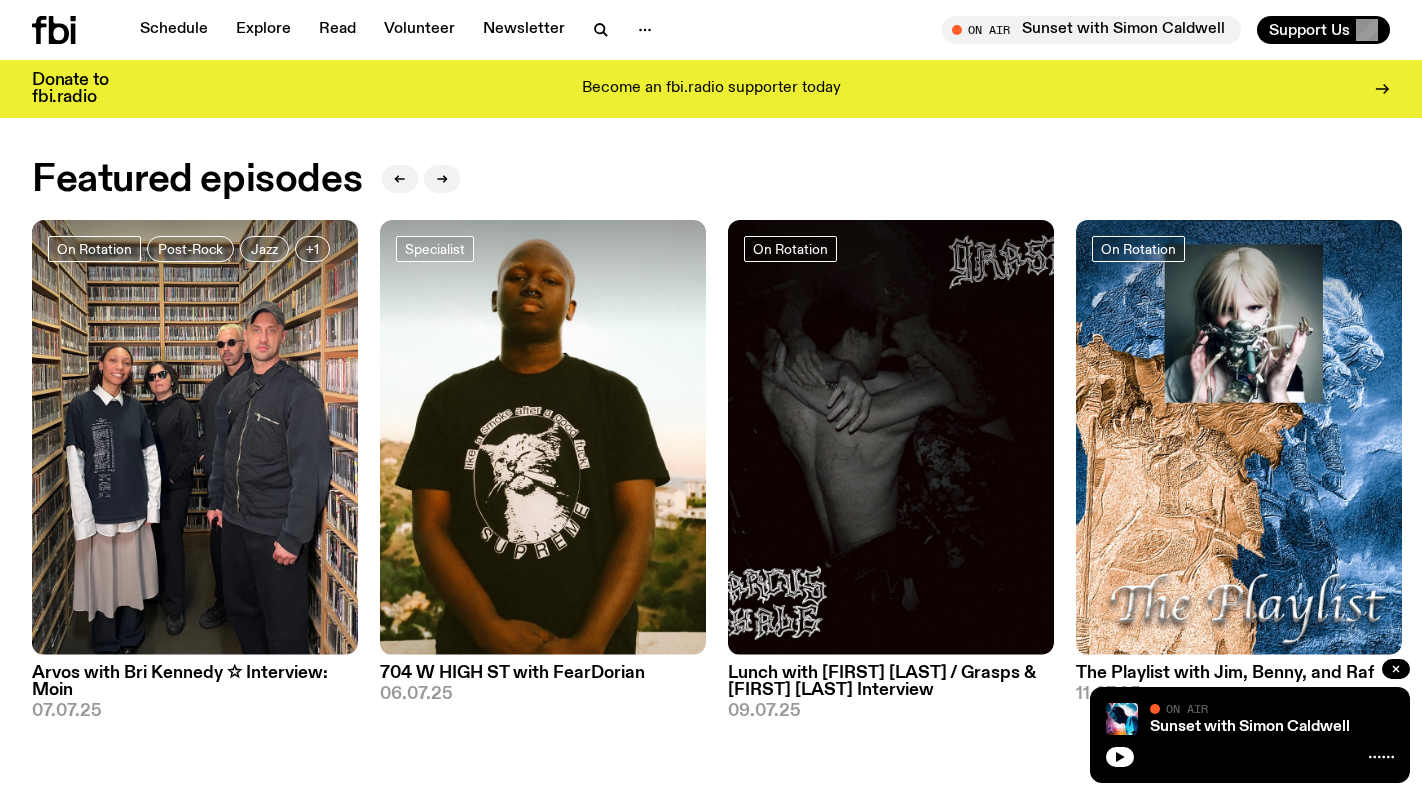 click 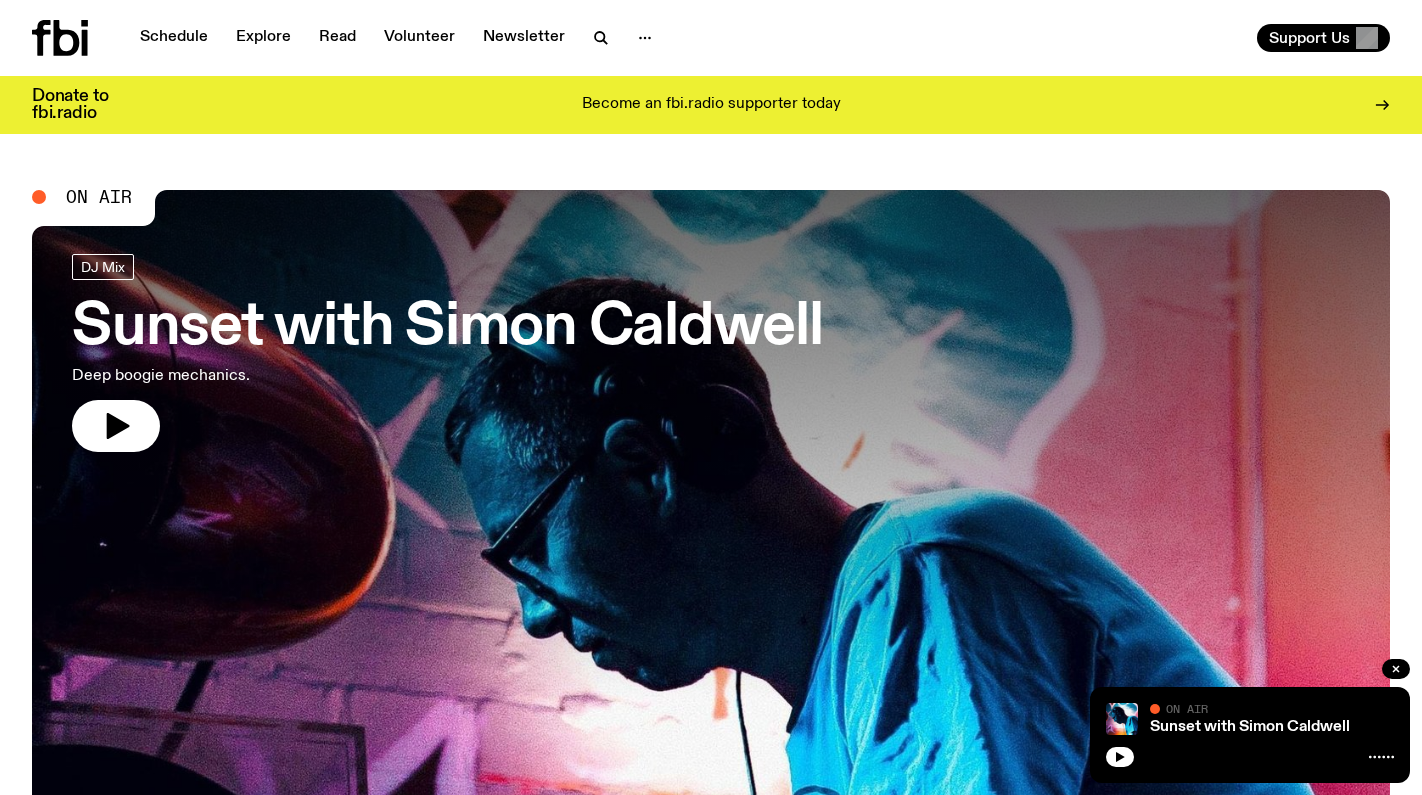 scroll, scrollTop: 0, scrollLeft: 0, axis: both 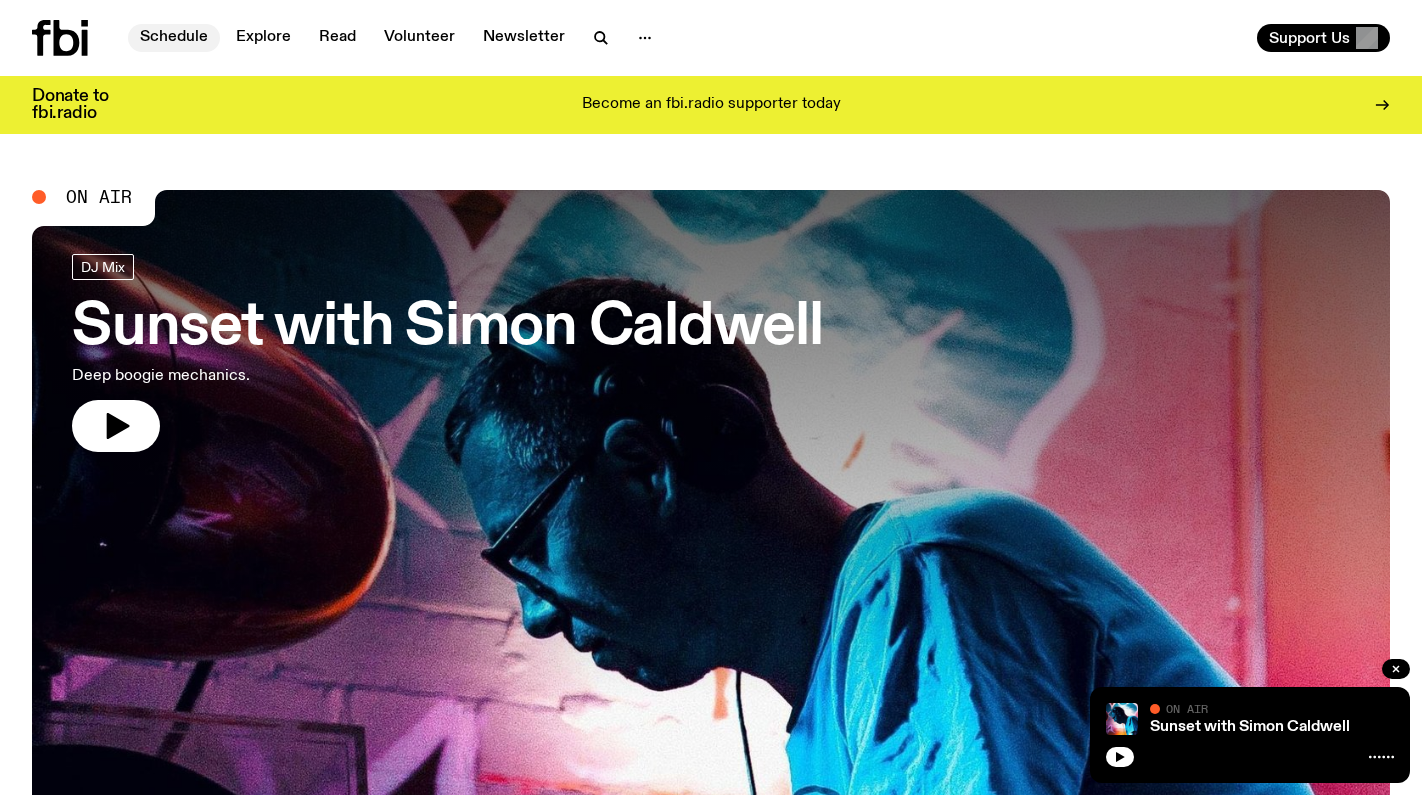 click on "Schedule" at bounding box center (174, 38) 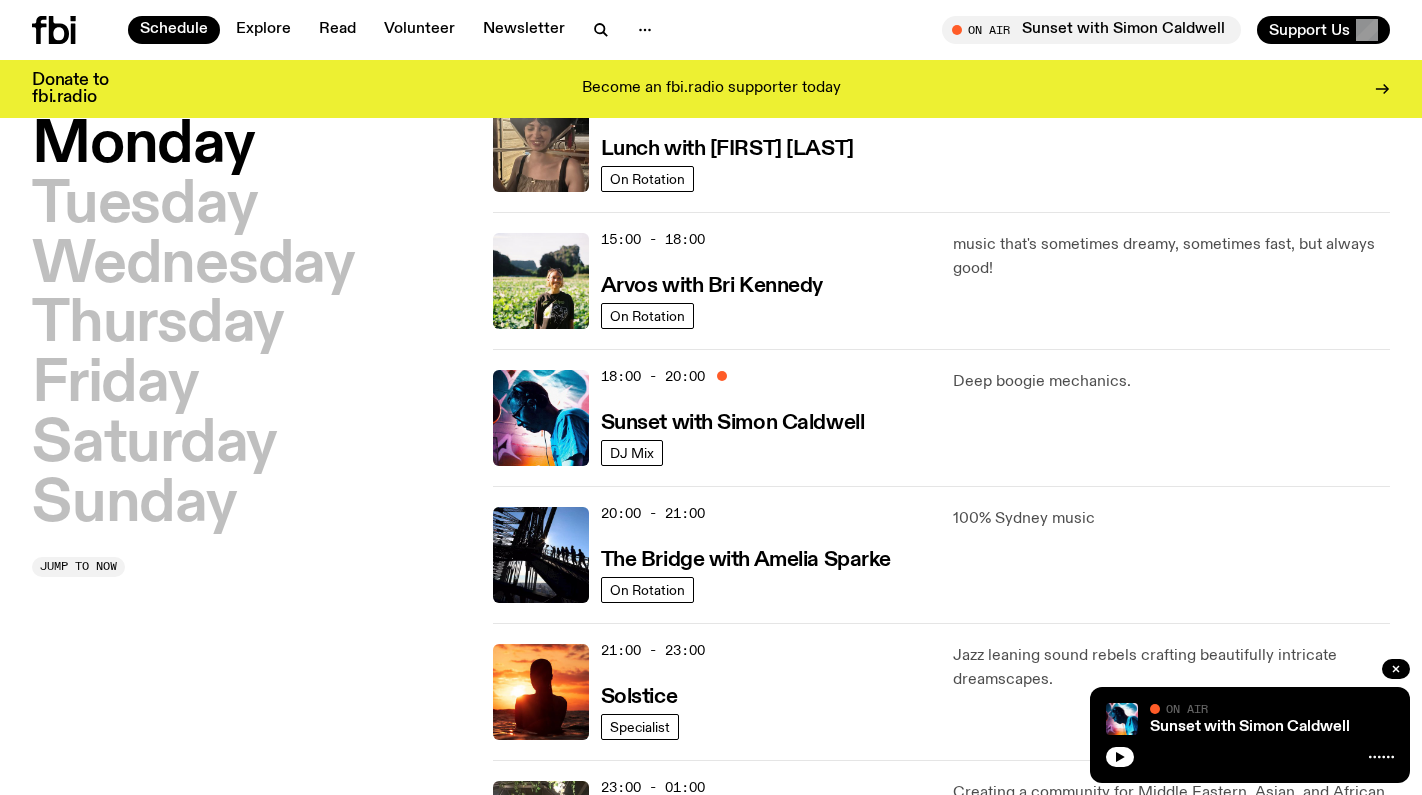 scroll, scrollTop: 513, scrollLeft: 0, axis: vertical 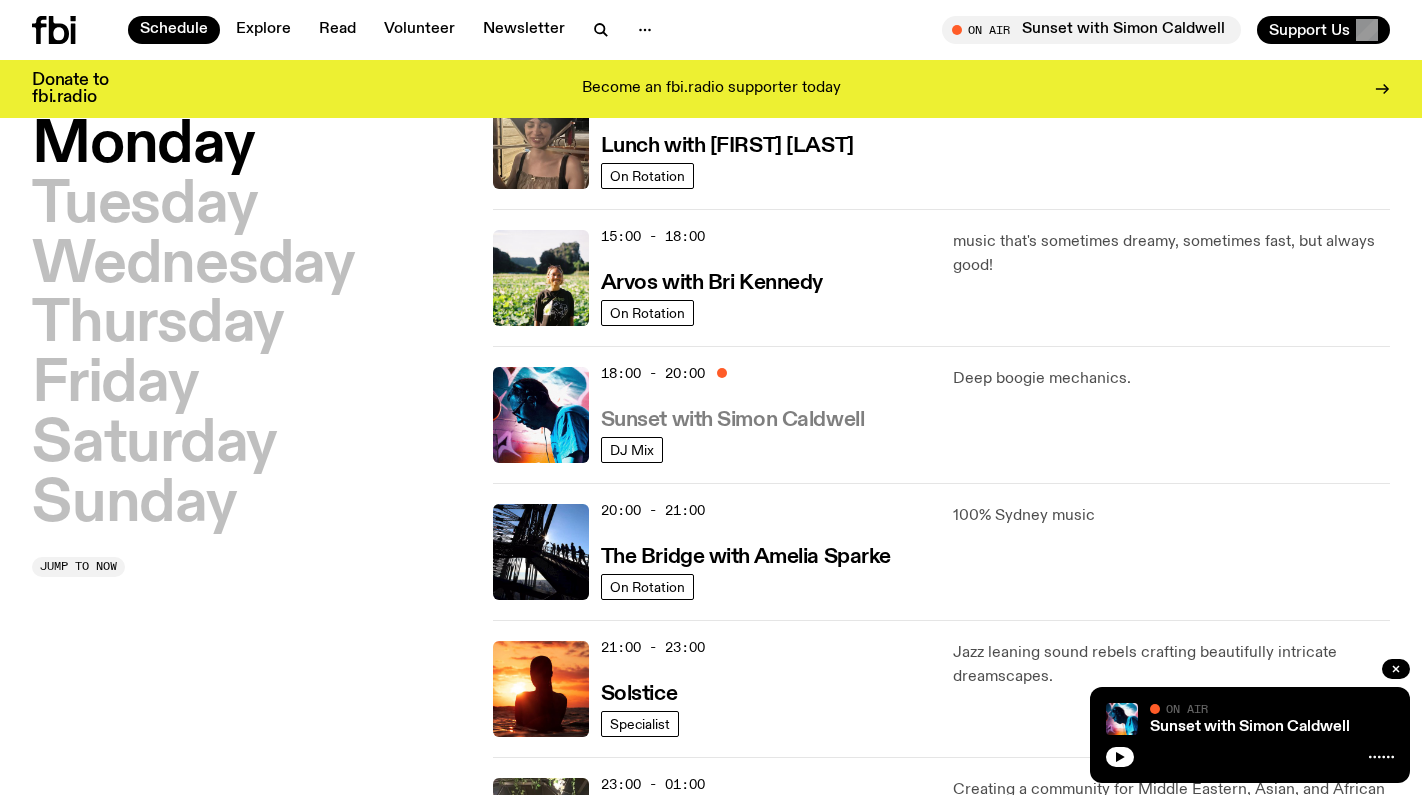 click on "Sunset with Simon Caldwell" at bounding box center (733, 420) 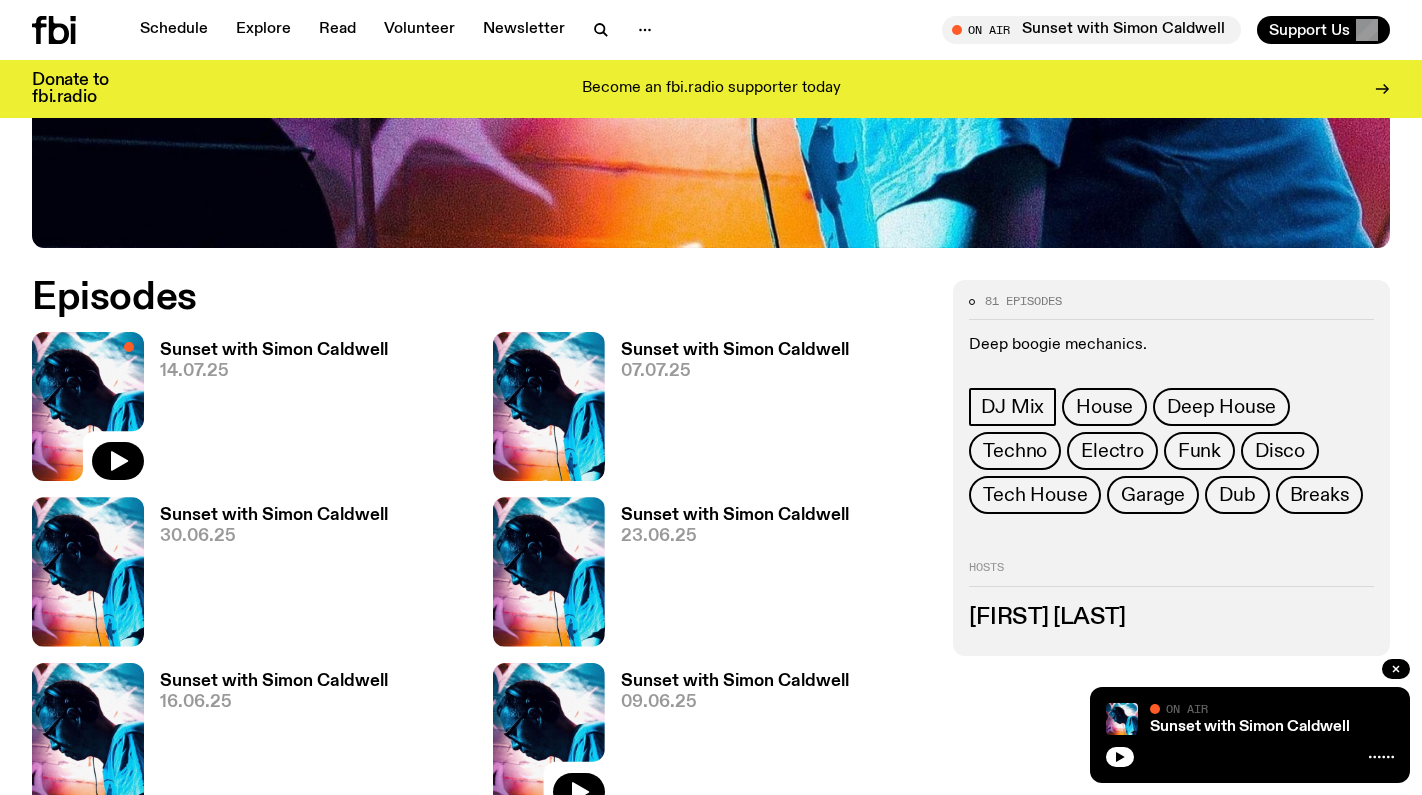scroll, scrollTop: 798, scrollLeft: 0, axis: vertical 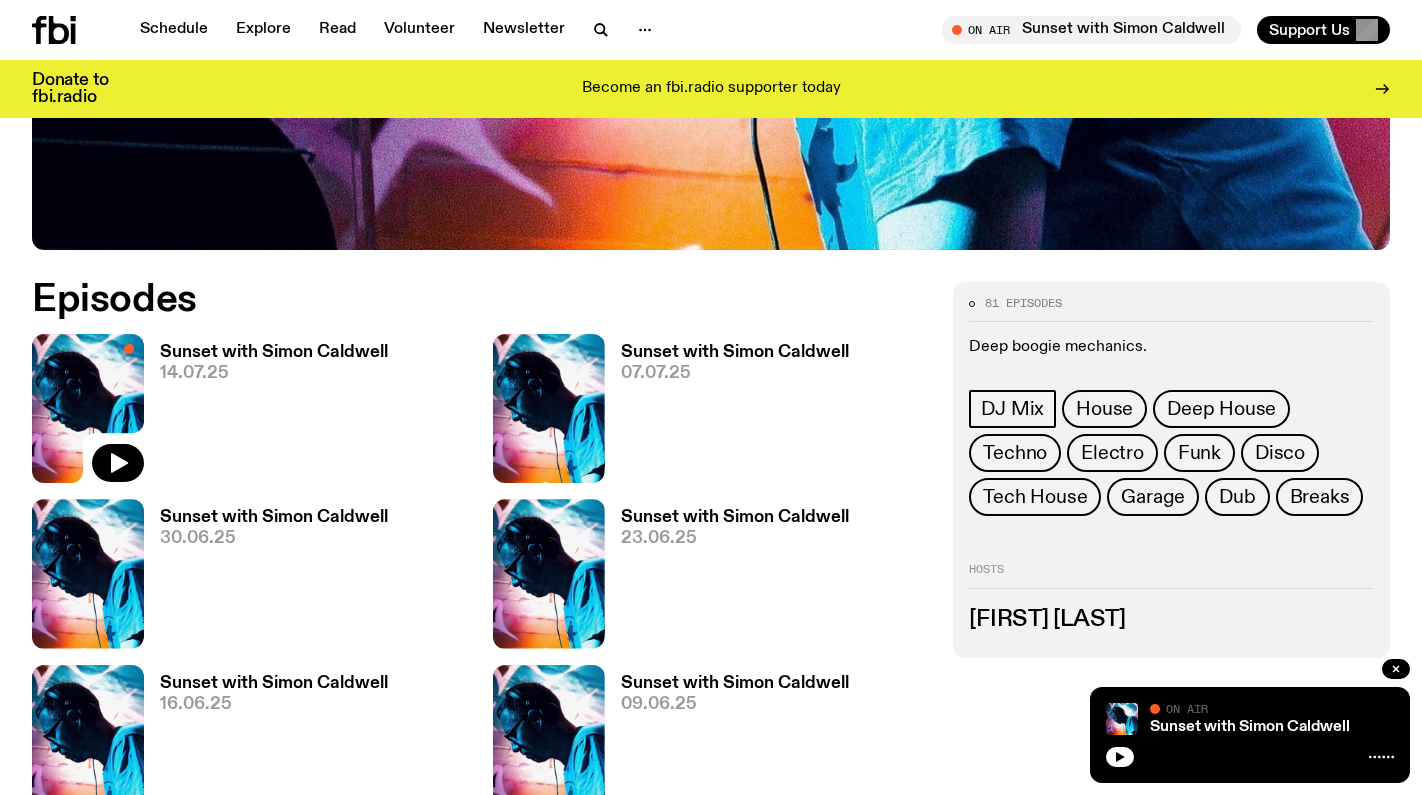 click on "Sunset with Simon Caldwell" at bounding box center [274, 352] 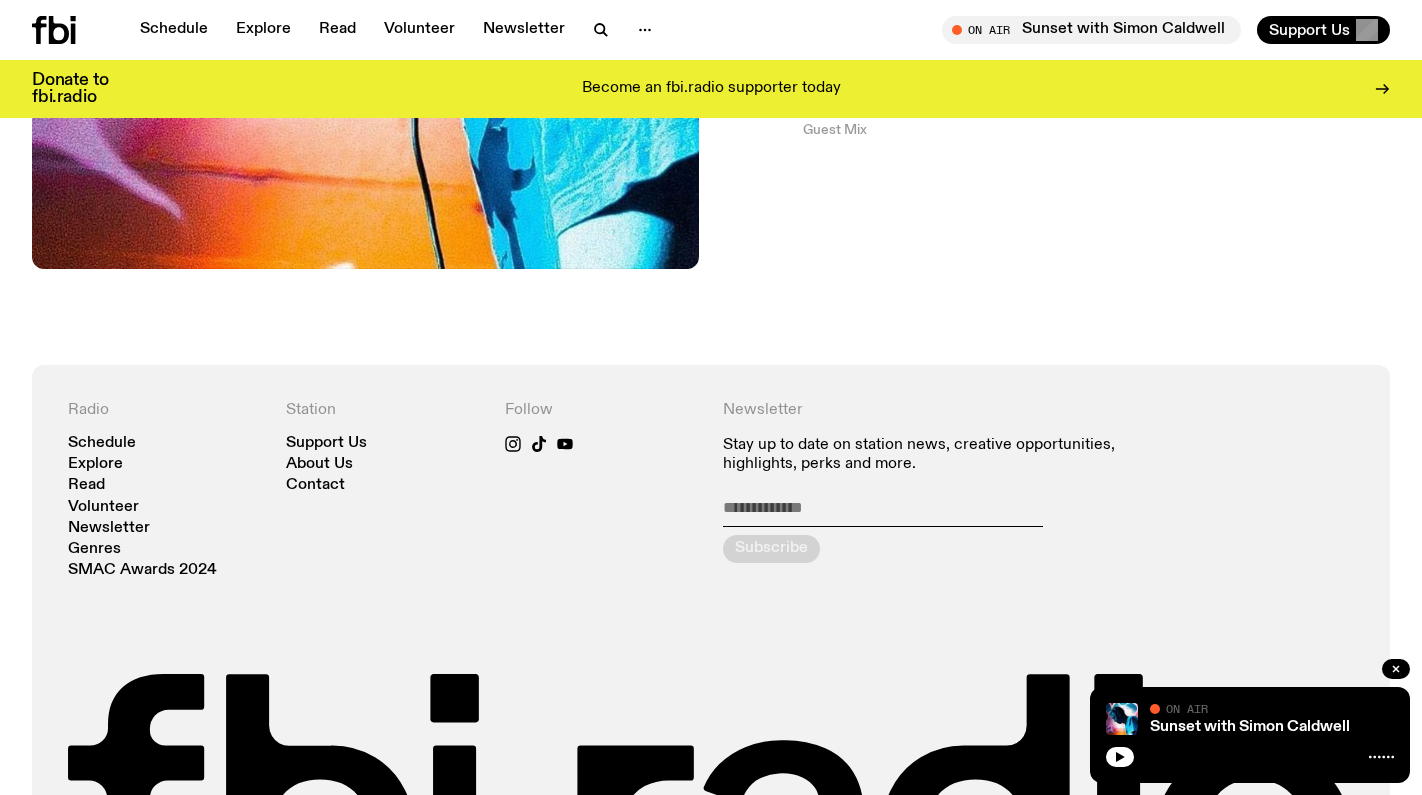 scroll, scrollTop: 1007, scrollLeft: 0, axis: vertical 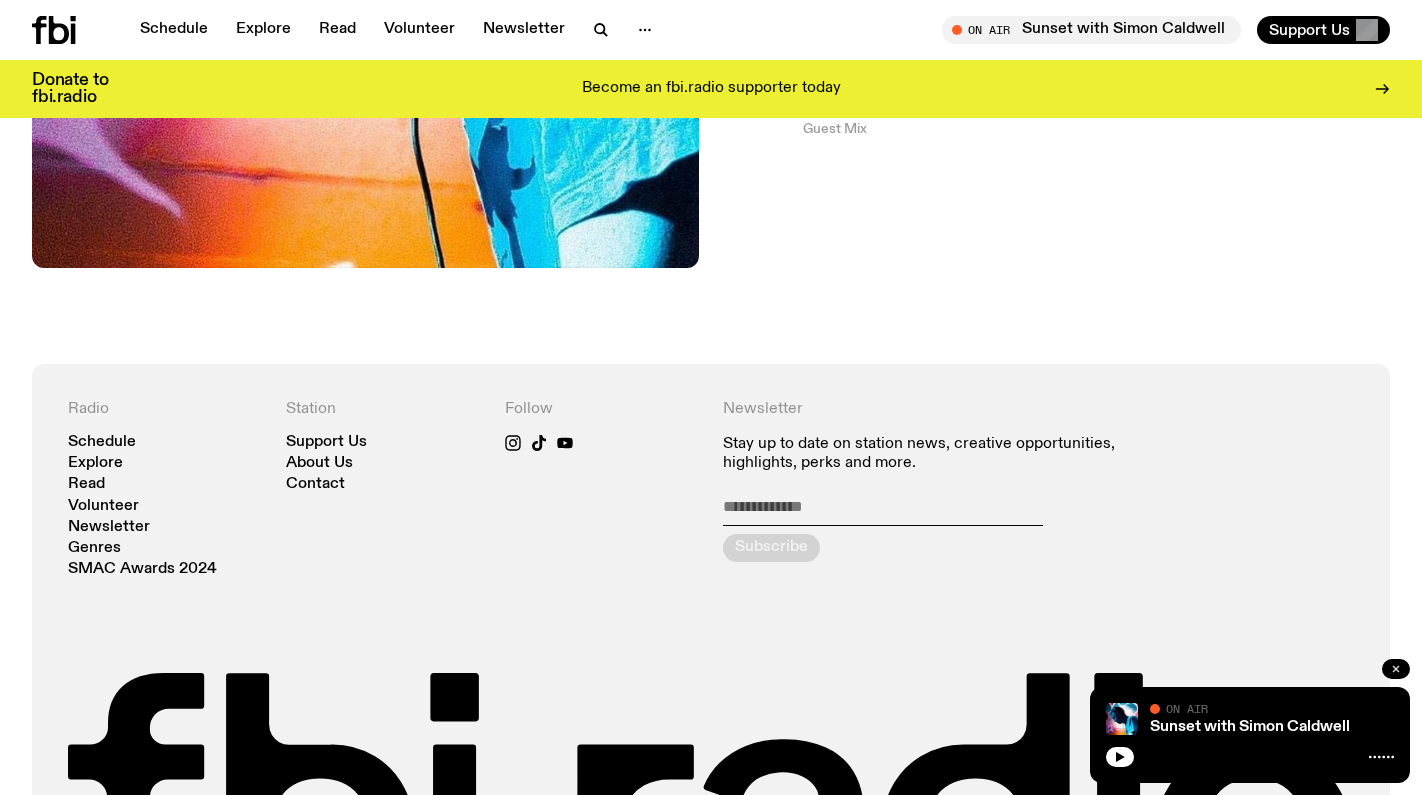 click 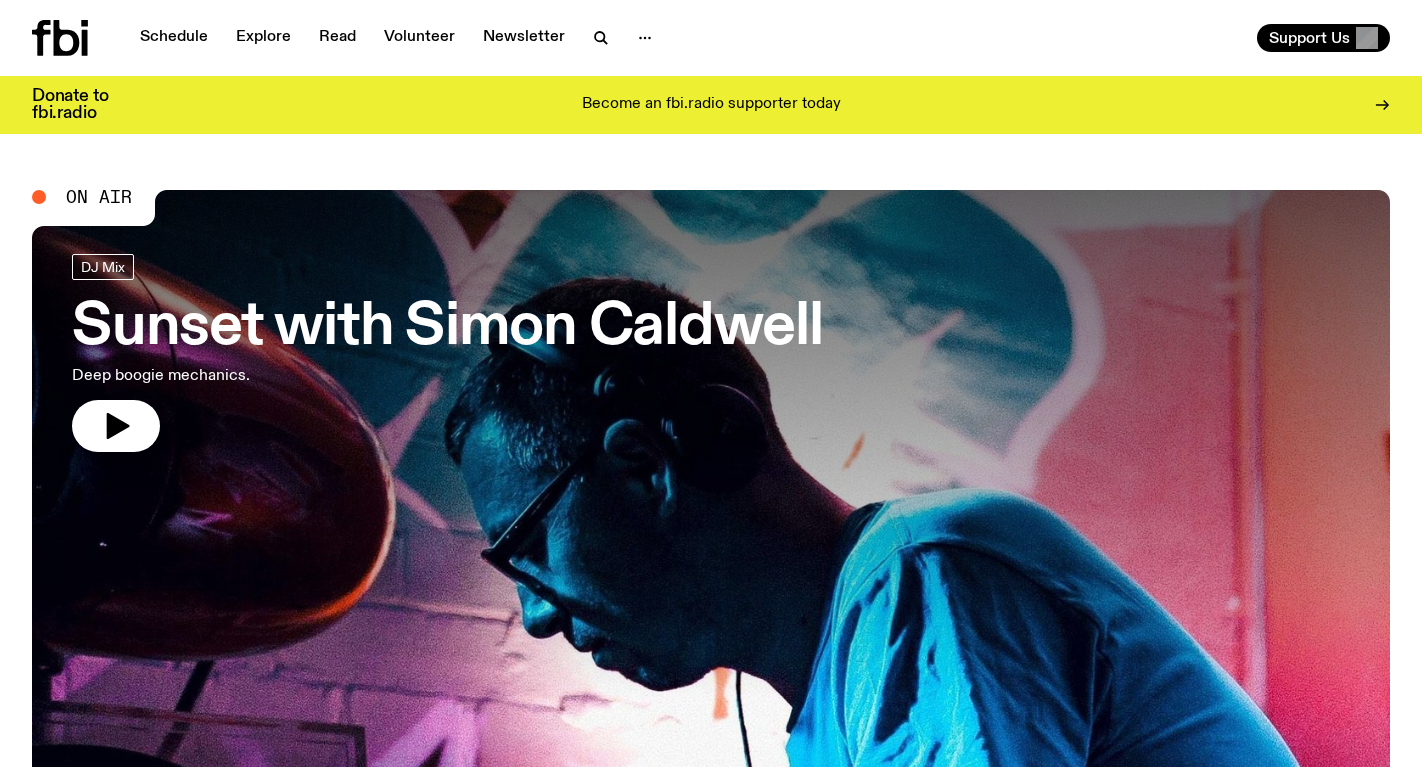 scroll, scrollTop: 0, scrollLeft: 0, axis: both 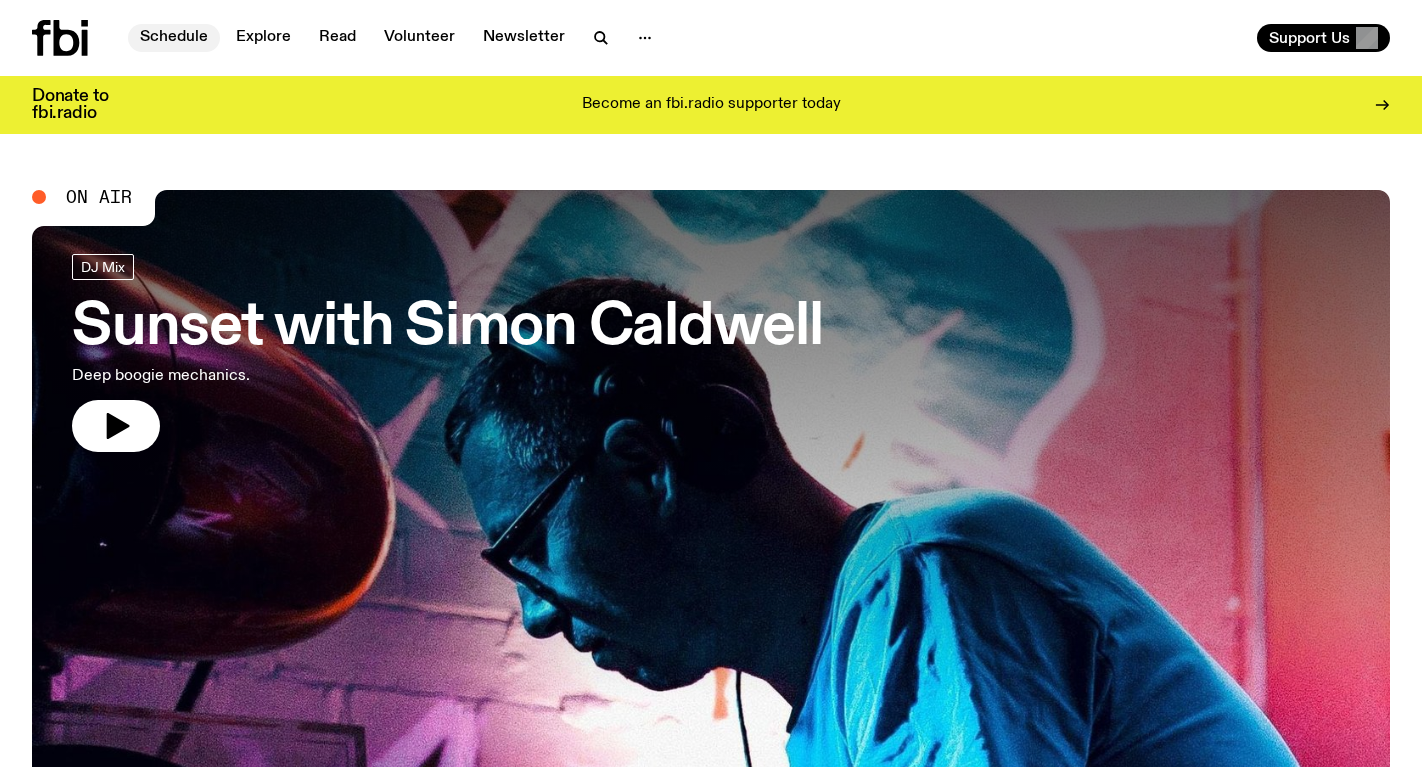 click on "Schedule" at bounding box center (174, 38) 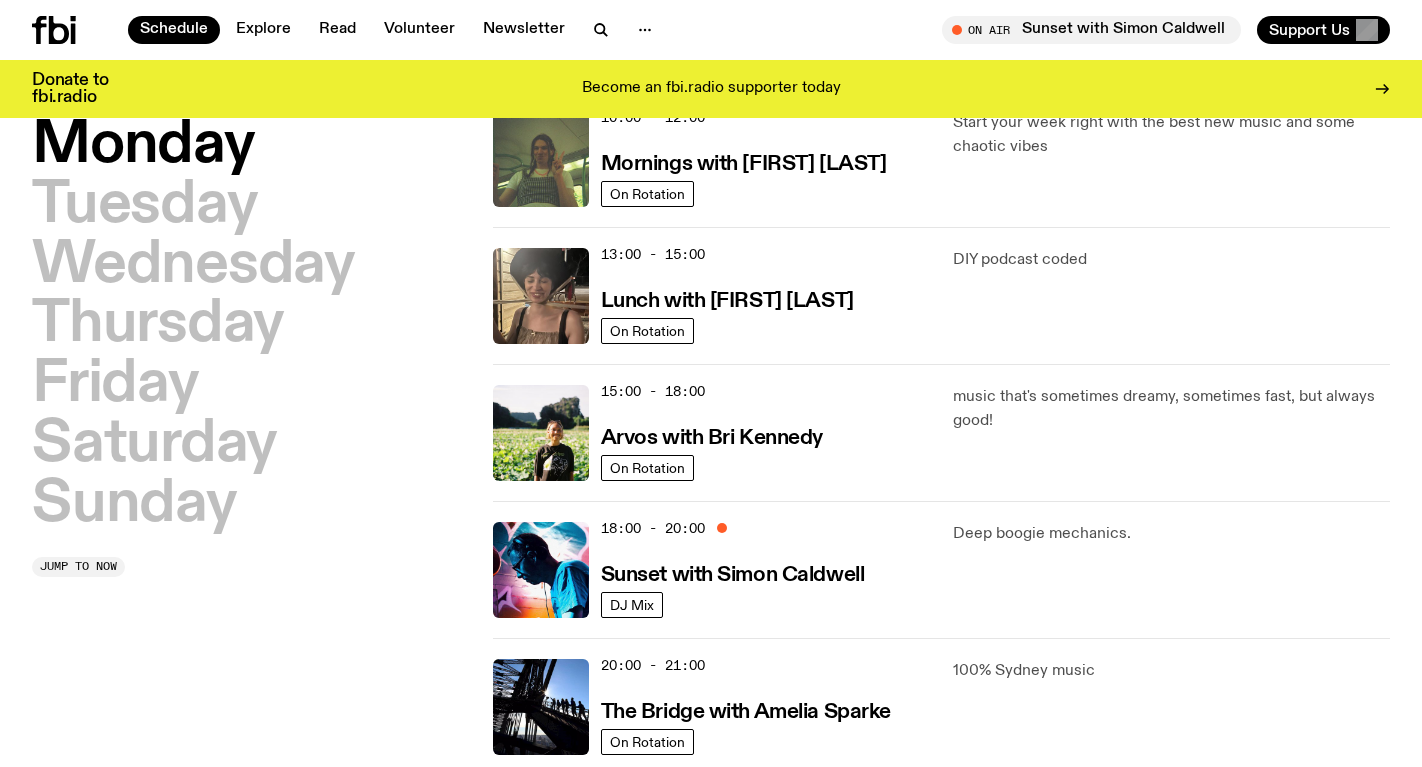 scroll, scrollTop: 384, scrollLeft: 0, axis: vertical 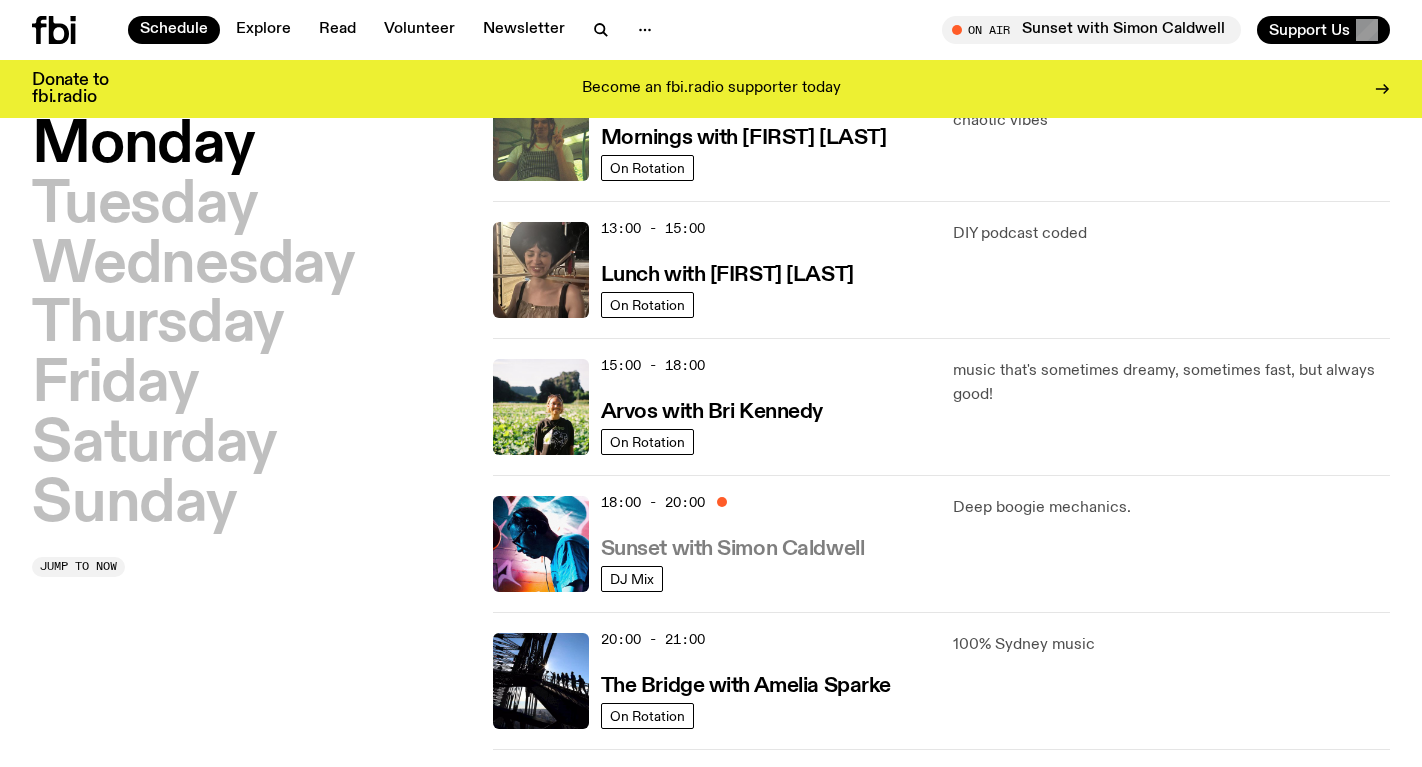 click on "Sunset with Simon Caldwell" at bounding box center [733, 549] 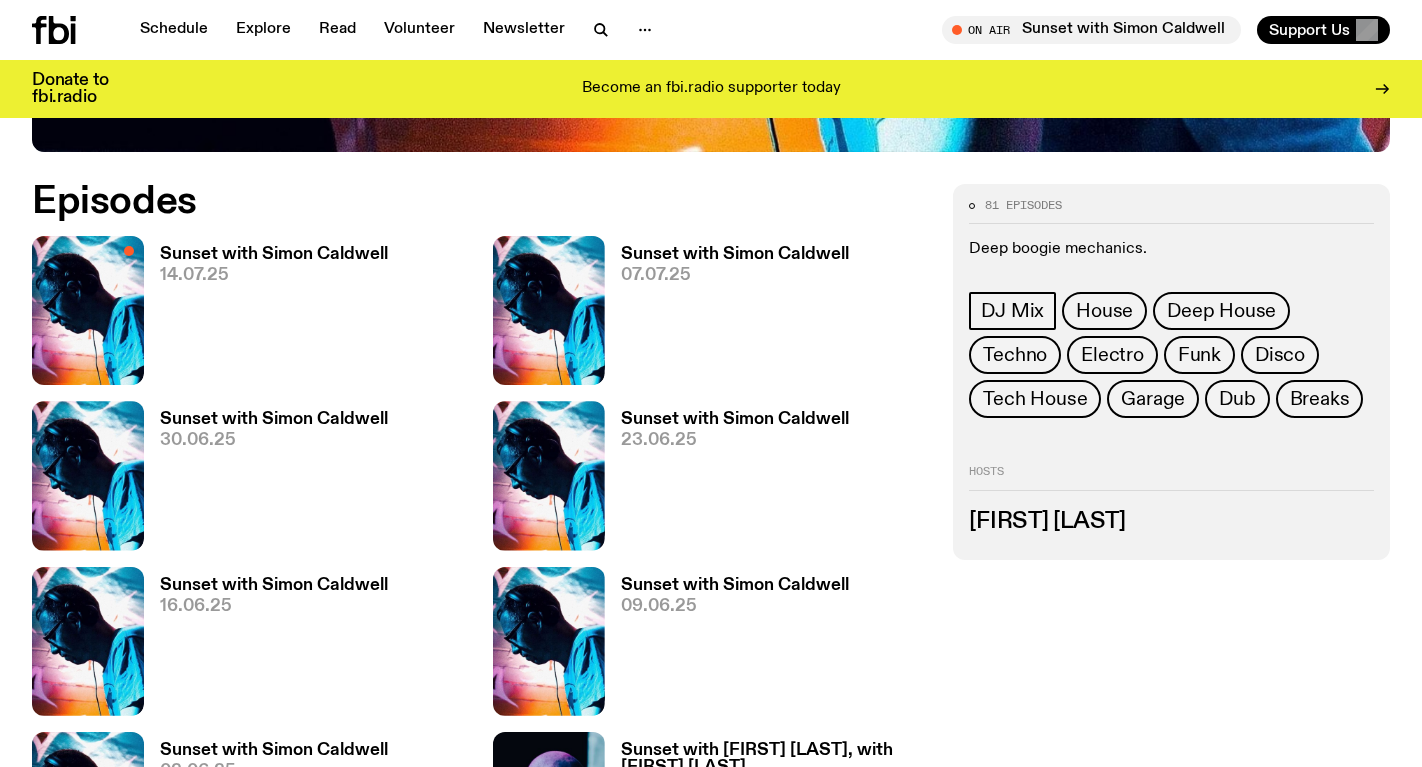 scroll, scrollTop: 899, scrollLeft: 0, axis: vertical 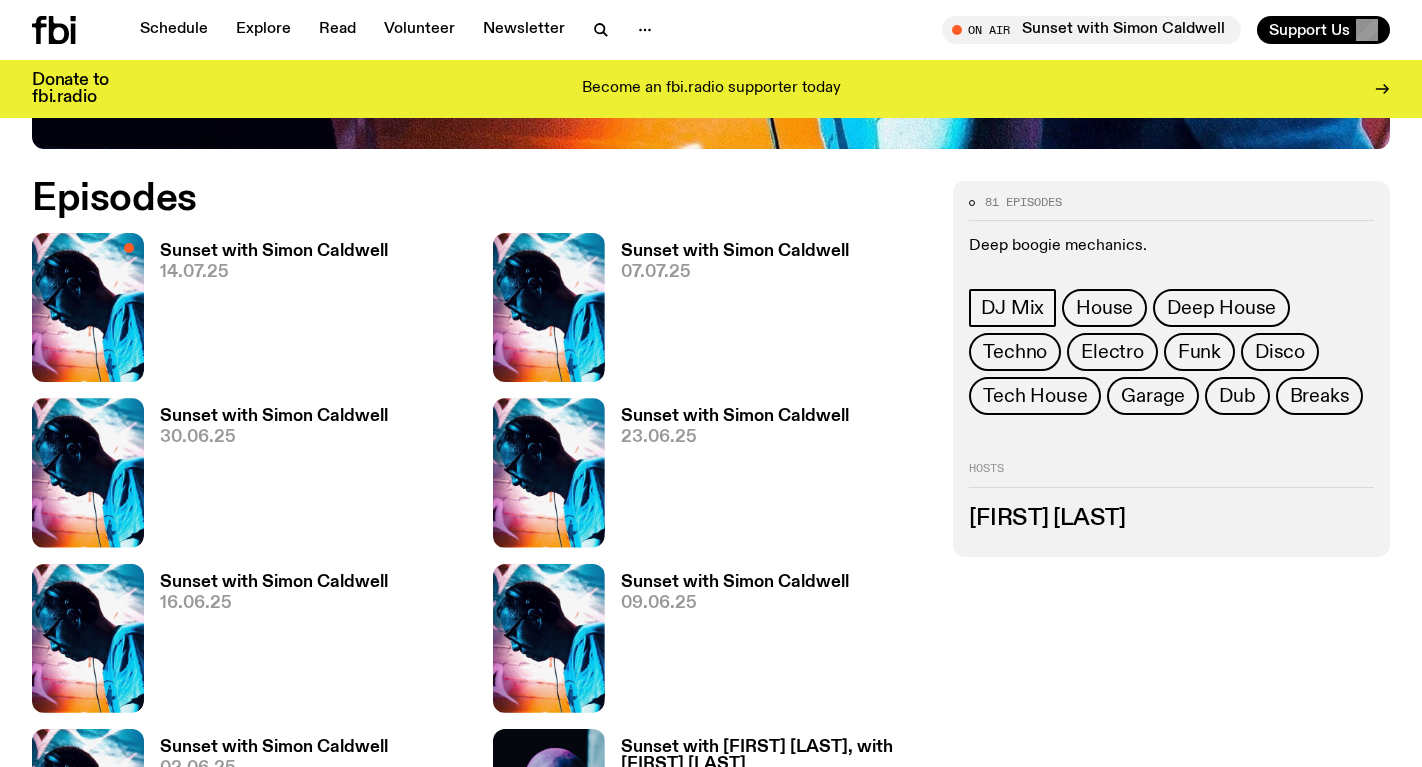 click on "Sunset with Simon Caldwell" at bounding box center (274, 251) 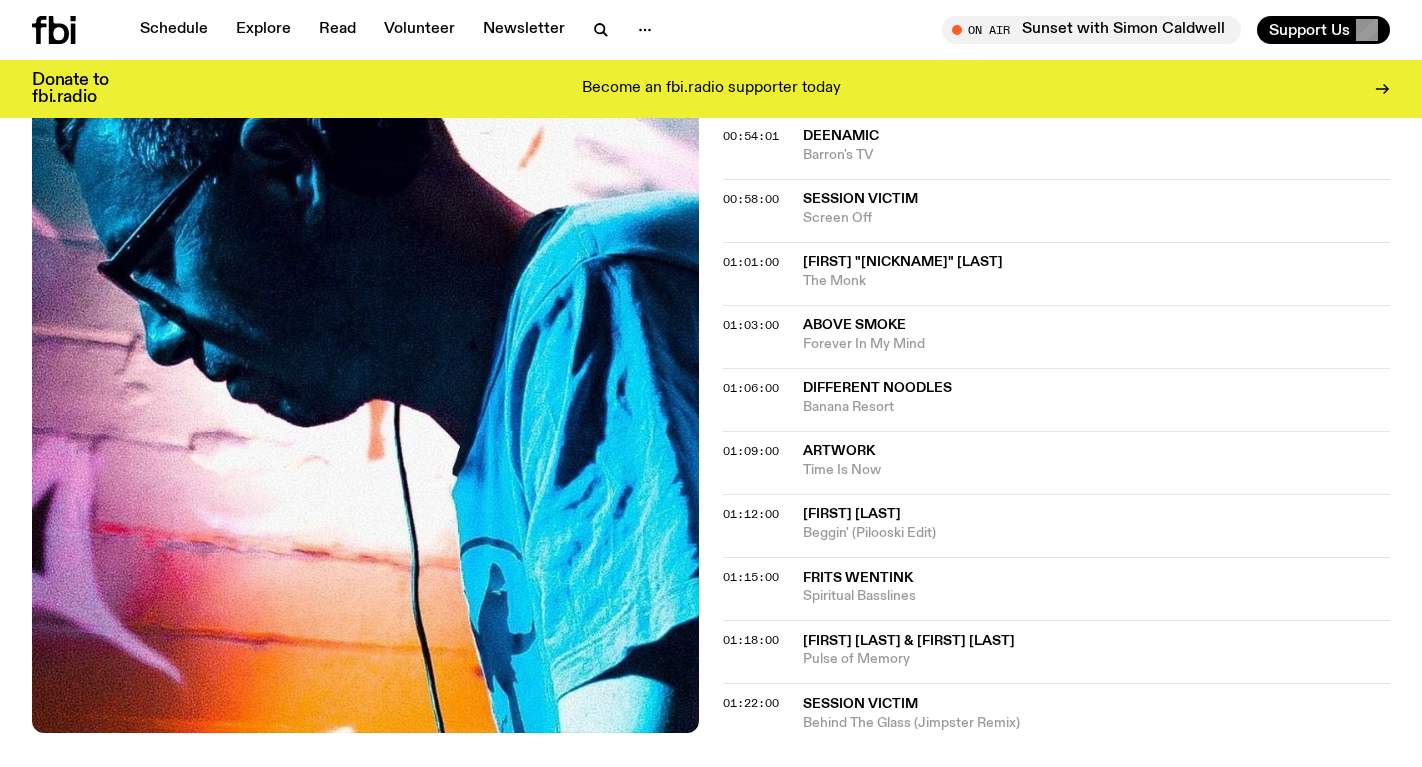 scroll, scrollTop: 1057, scrollLeft: 0, axis: vertical 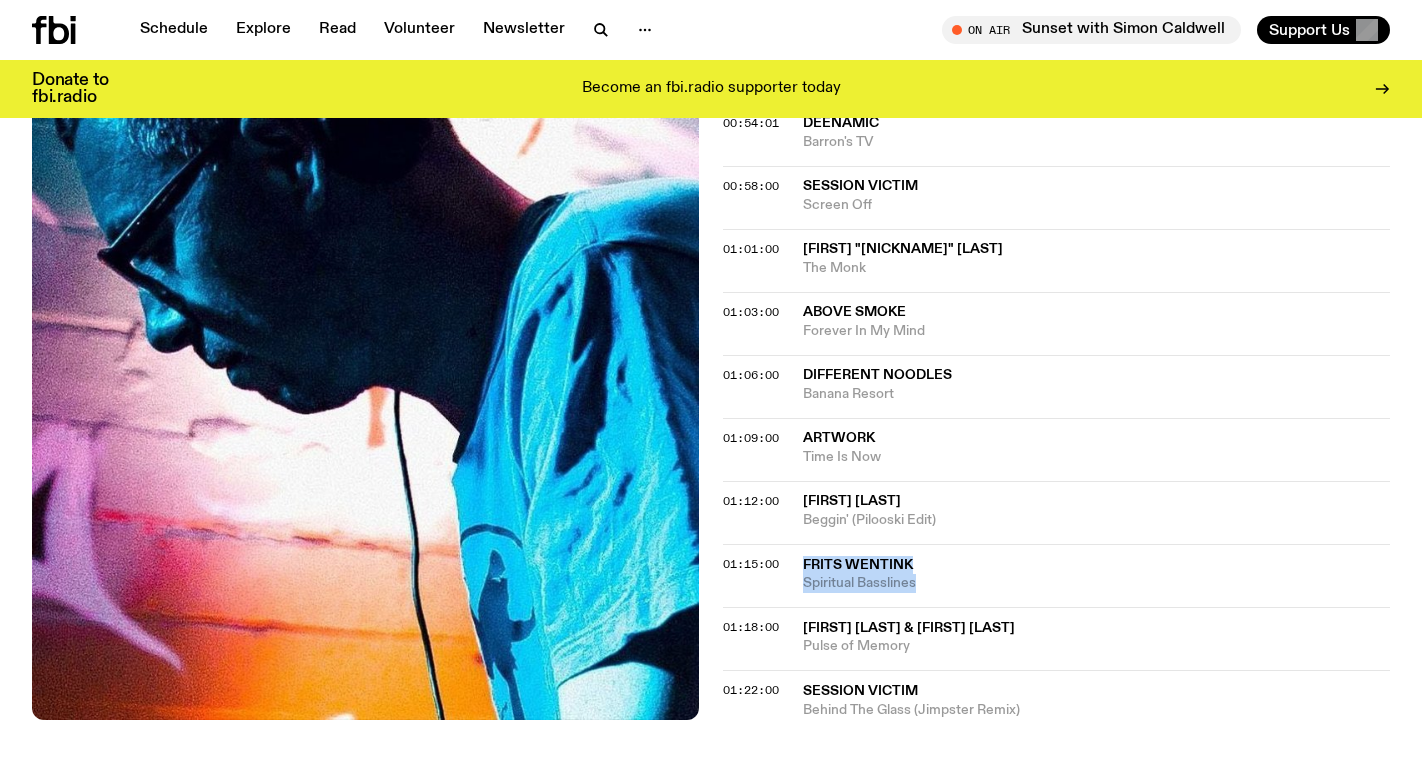 drag, startPoint x: 931, startPoint y: 557, endPoint x: 807, endPoint y: 529, distance: 127.12199 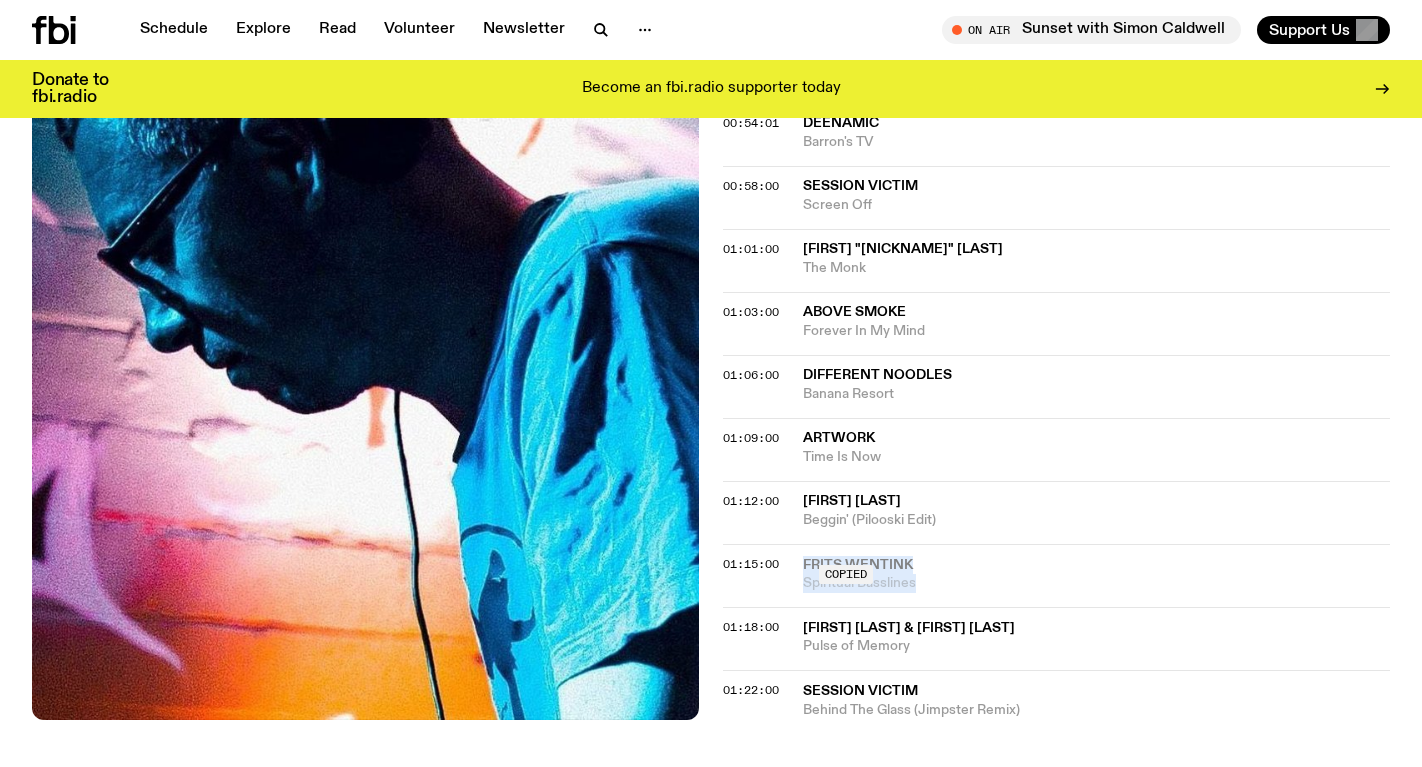copy on "Frits Wentink Spiritual Basslines" 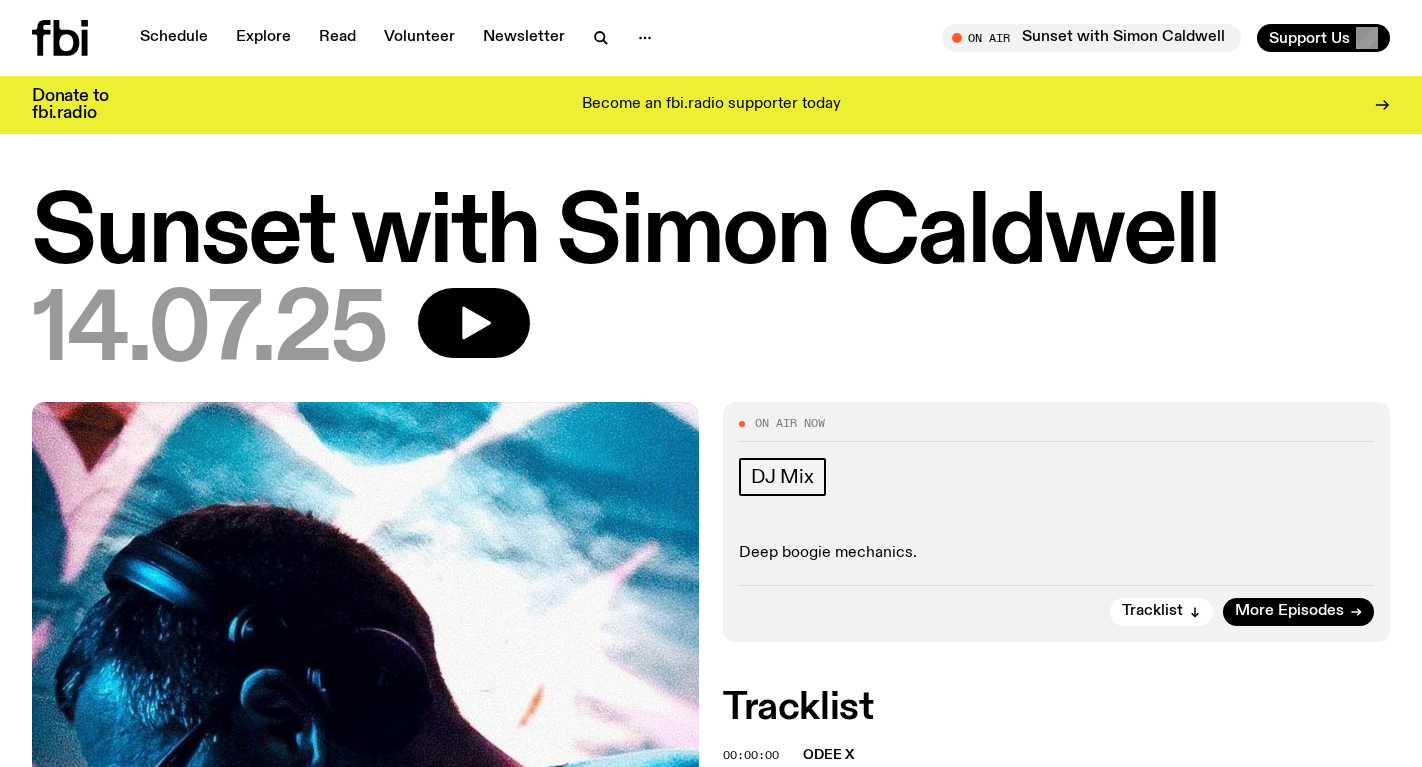 scroll, scrollTop: 0, scrollLeft: 0, axis: both 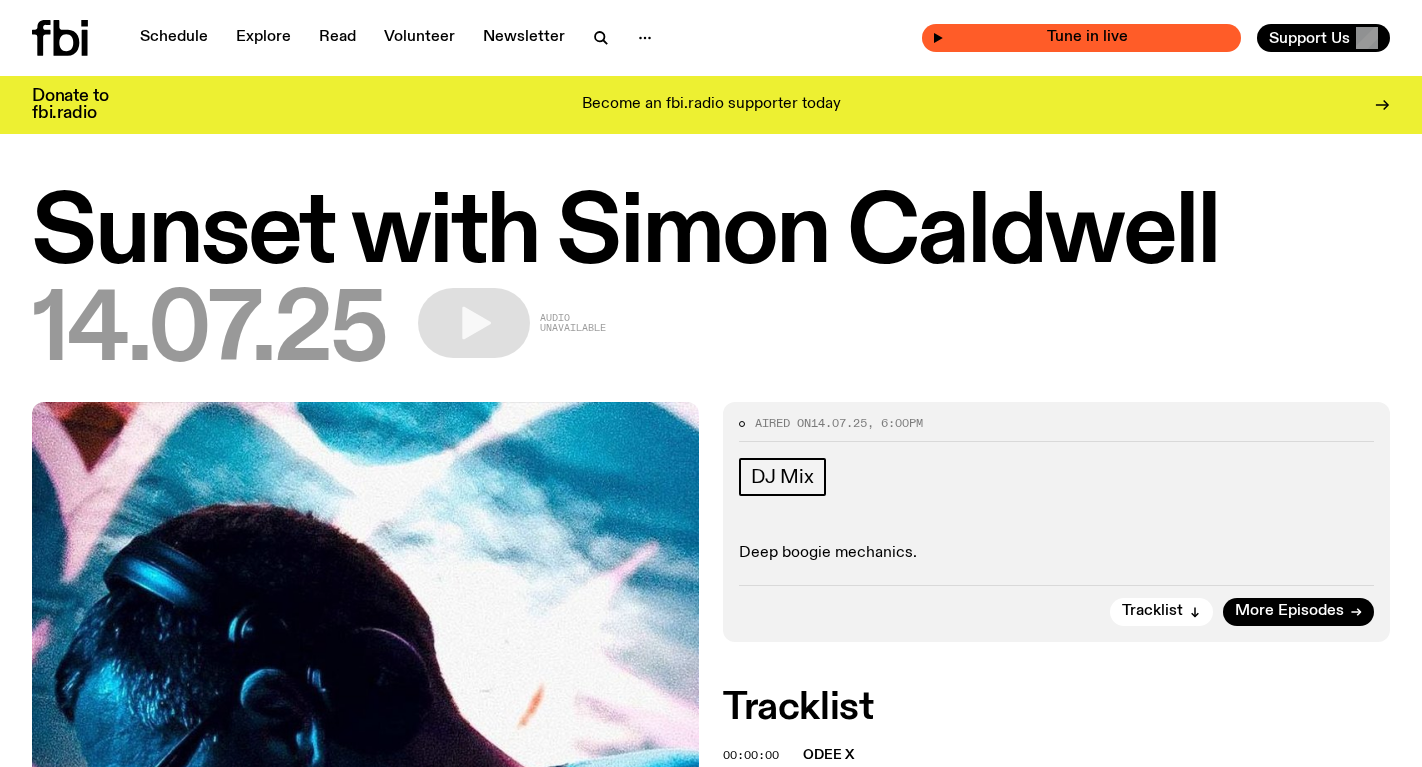 click on "Tune in live" at bounding box center [1087, 37] 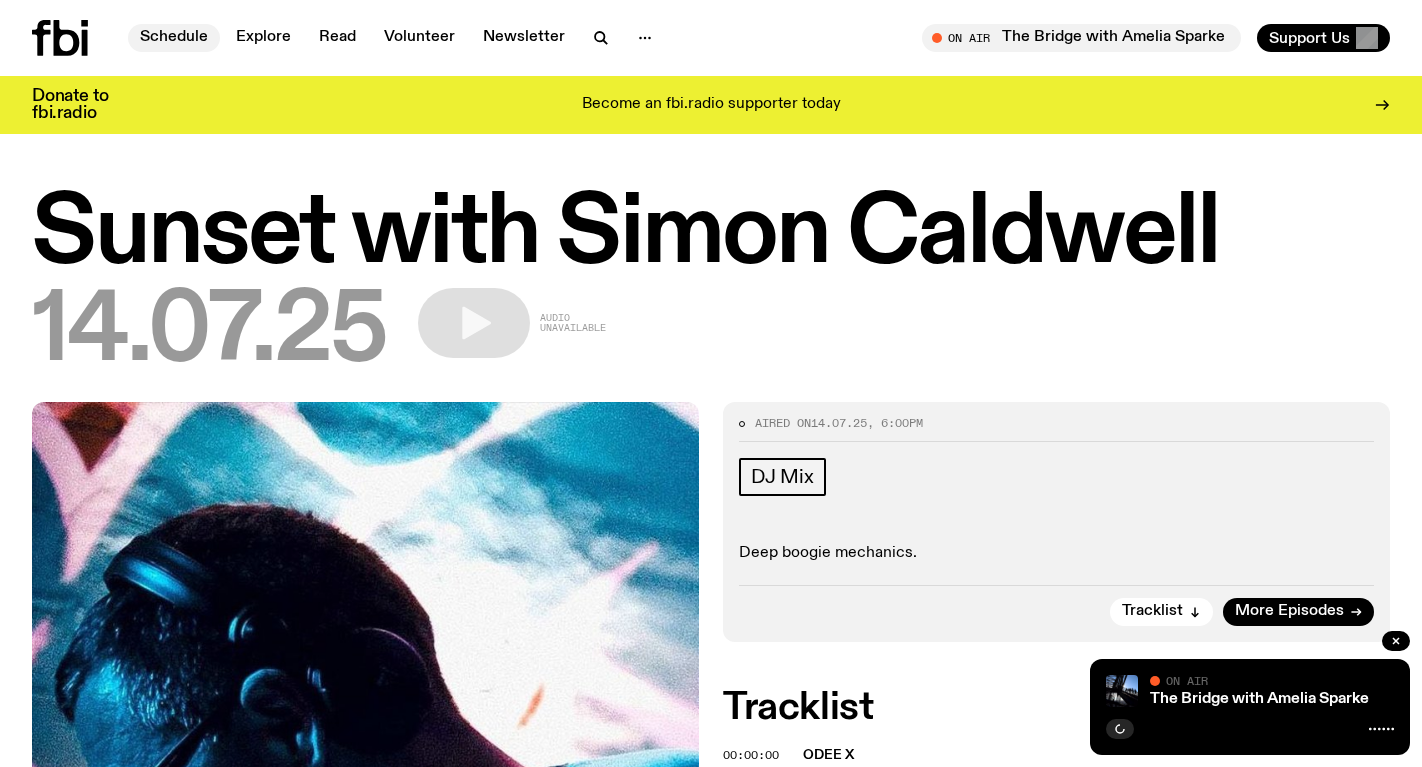 click on "Schedule" at bounding box center [174, 38] 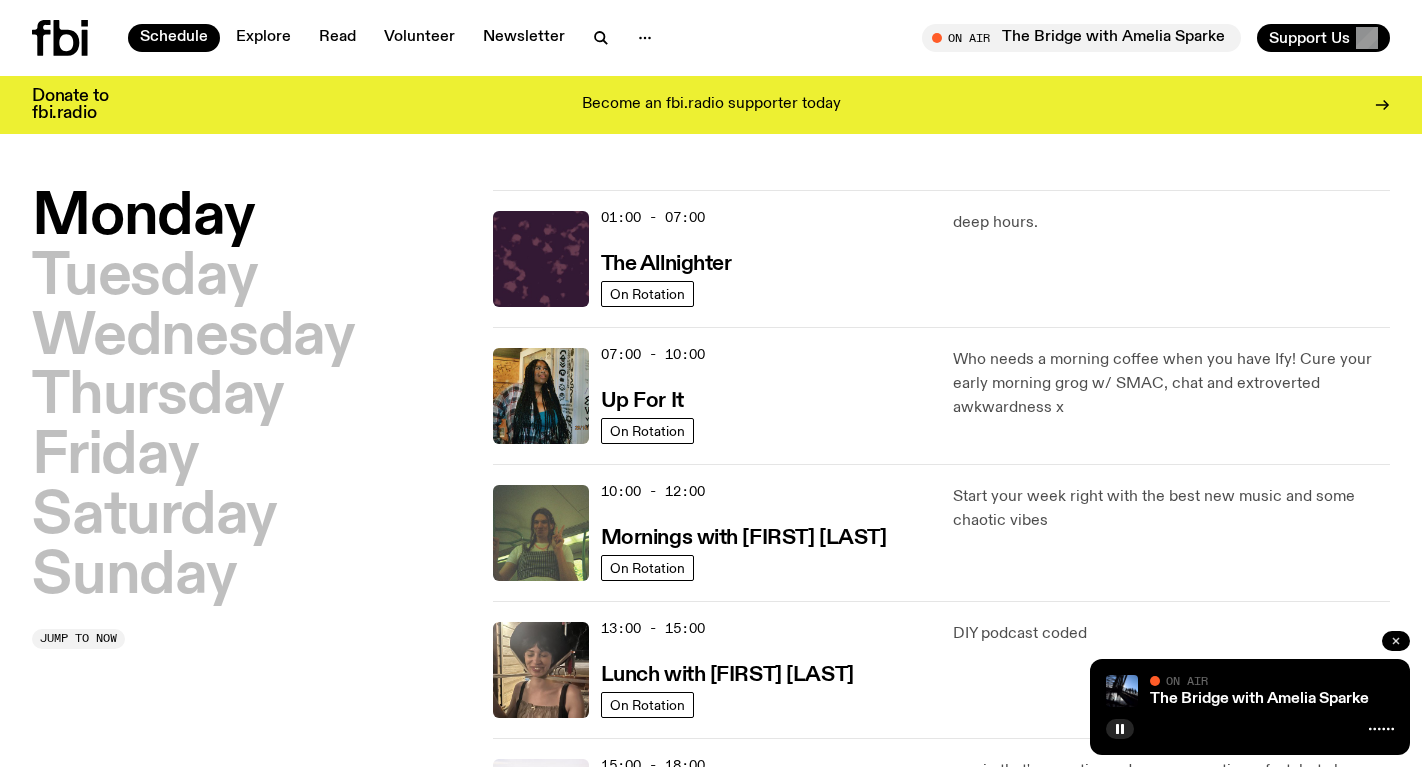 click 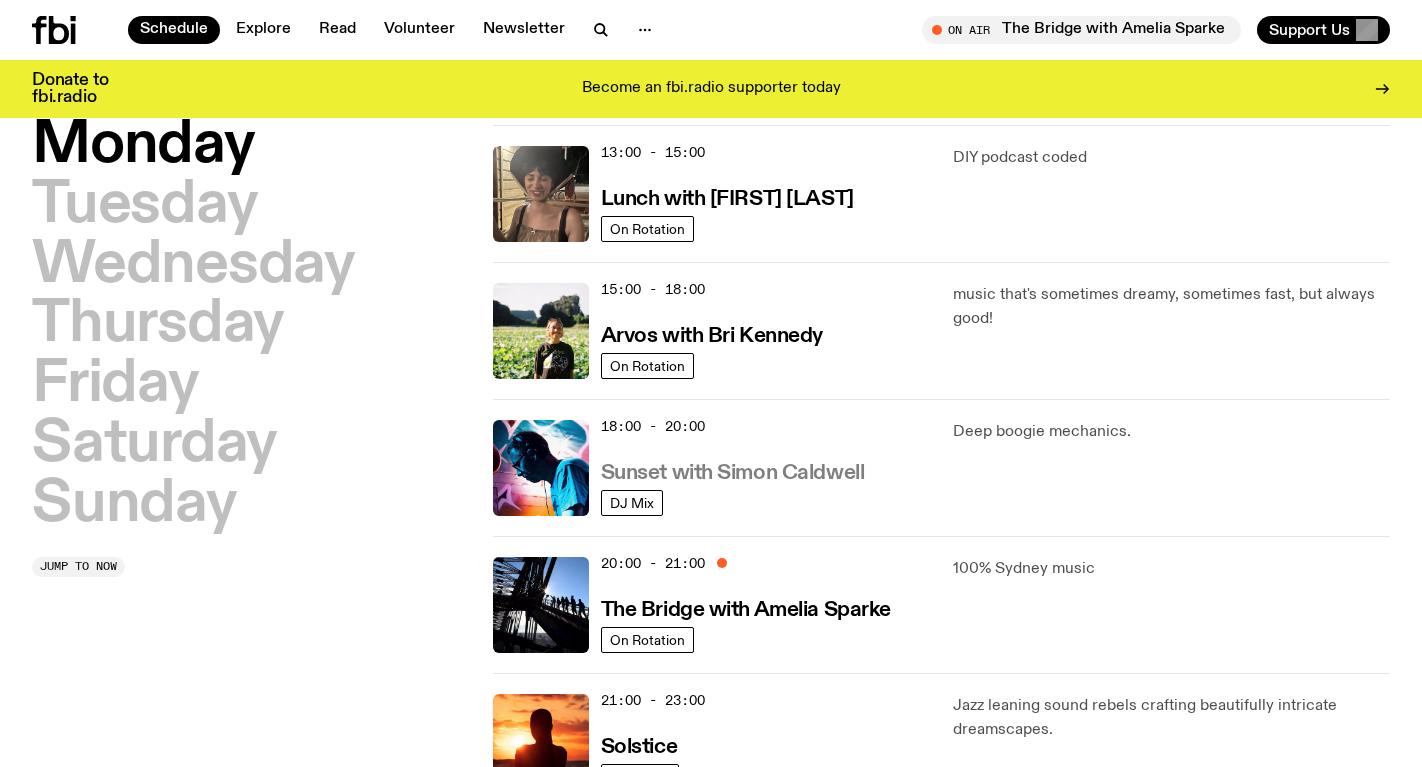 scroll, scrollTop: 462, scrollLeft: 0, axis: vertical 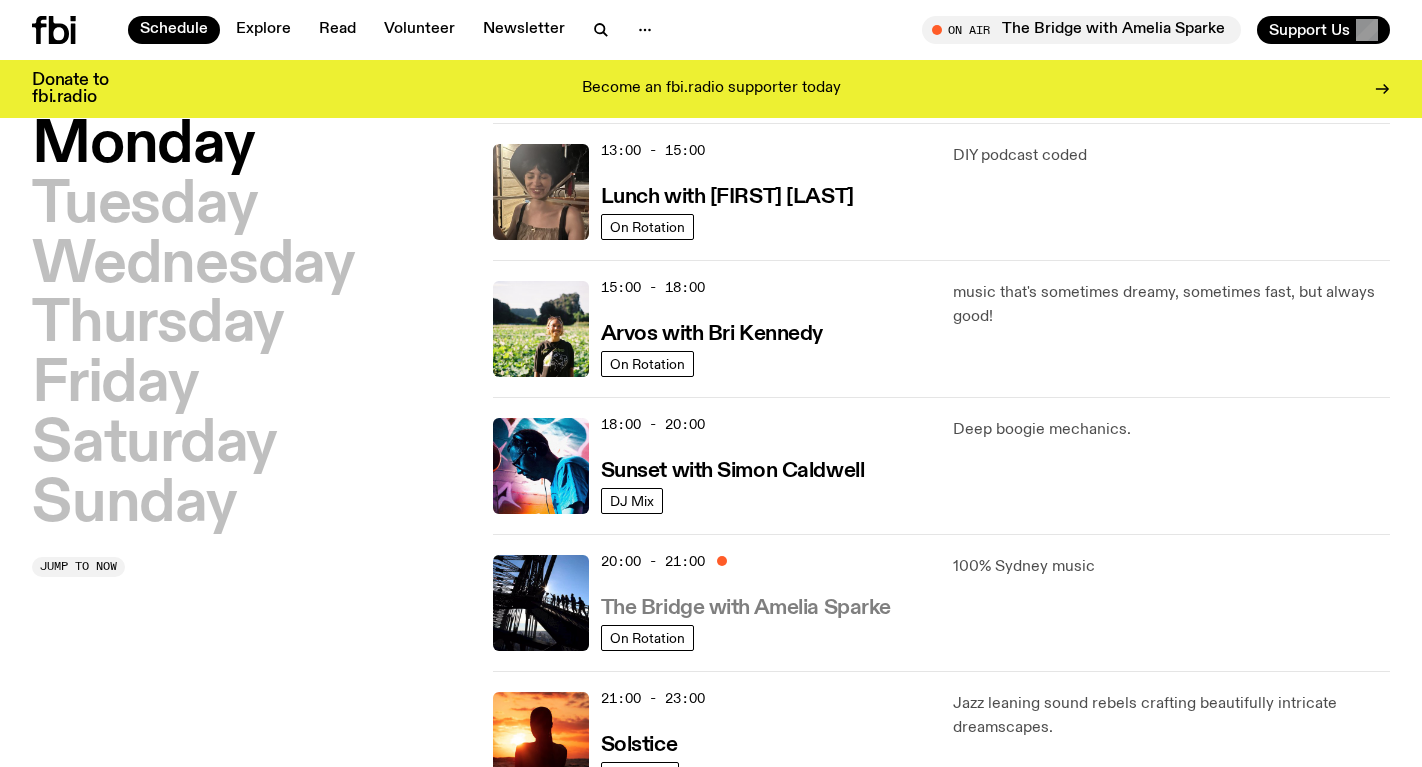 click on "The Bridge with Amelia Sparke" at bounding box center [746, 608] 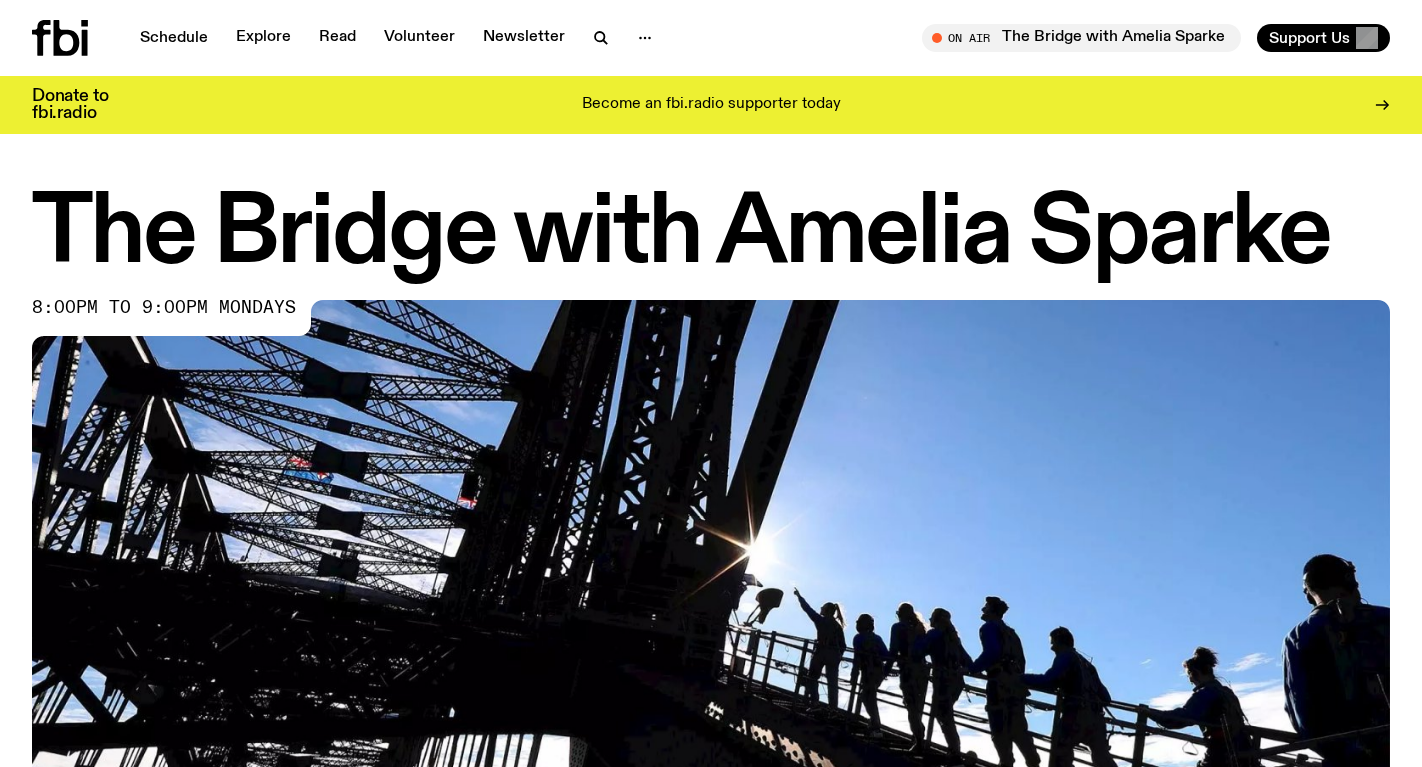 scroll, scrollTop: 0, scrollLeft: 0, axis: both 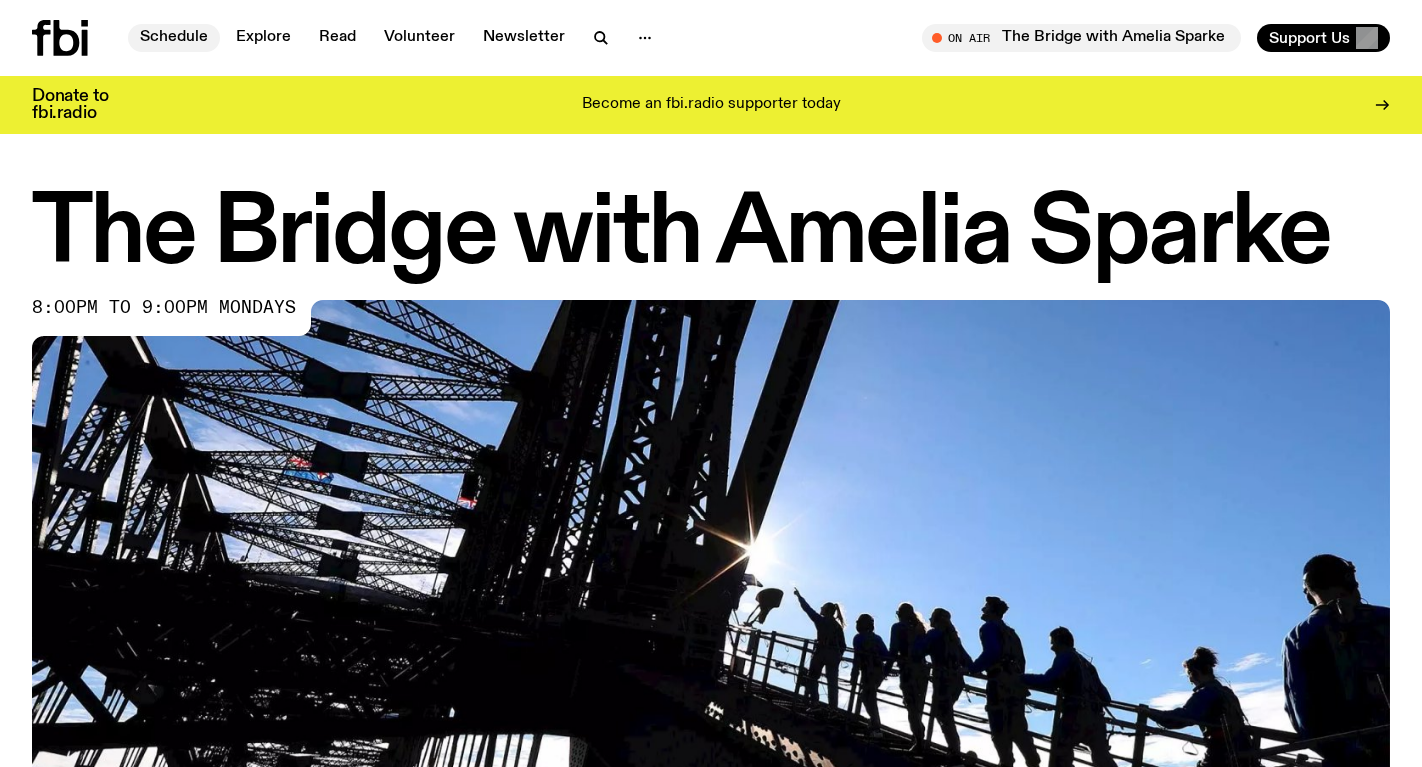click on "Schedule" at bounding box center [174, 38] 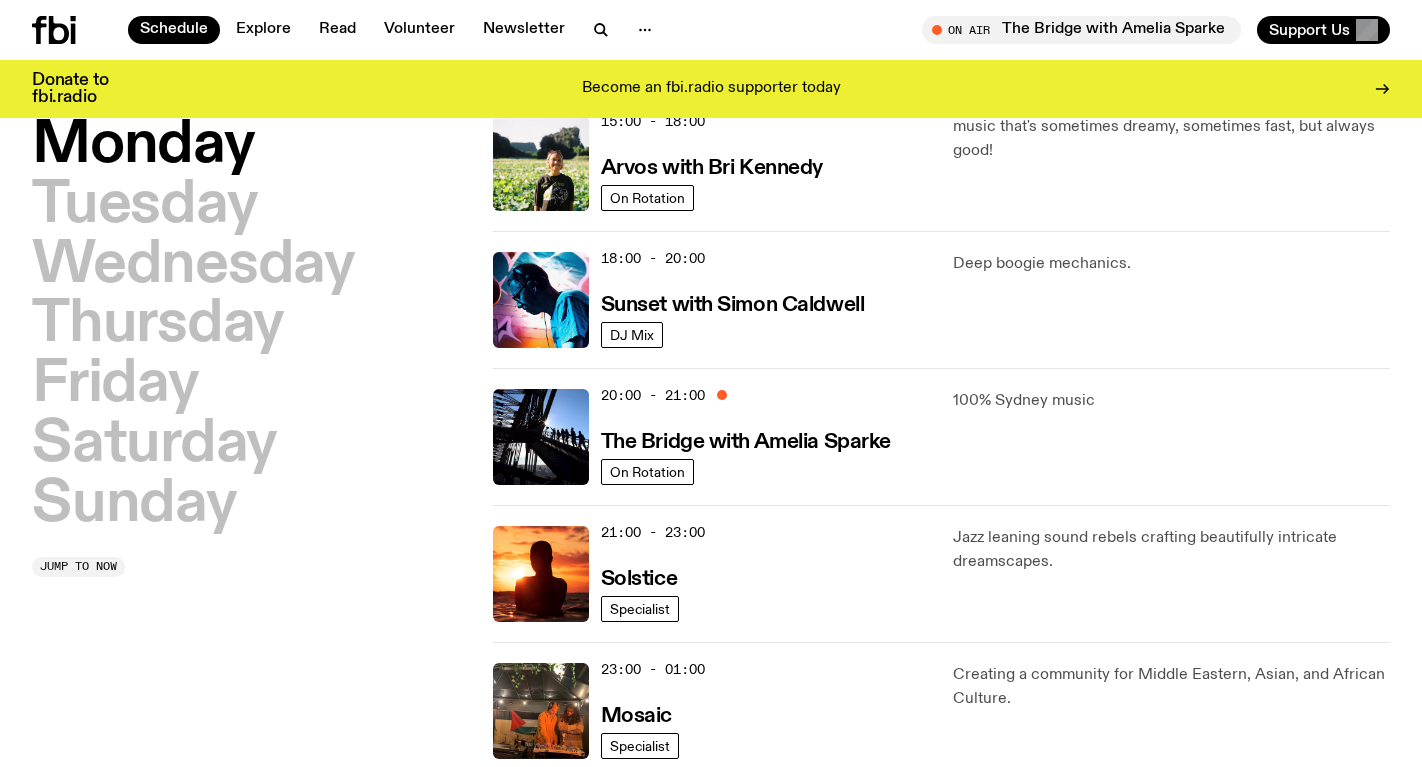 scroll, scrollTop: 629, scrollLeft: 0, axis: vertical 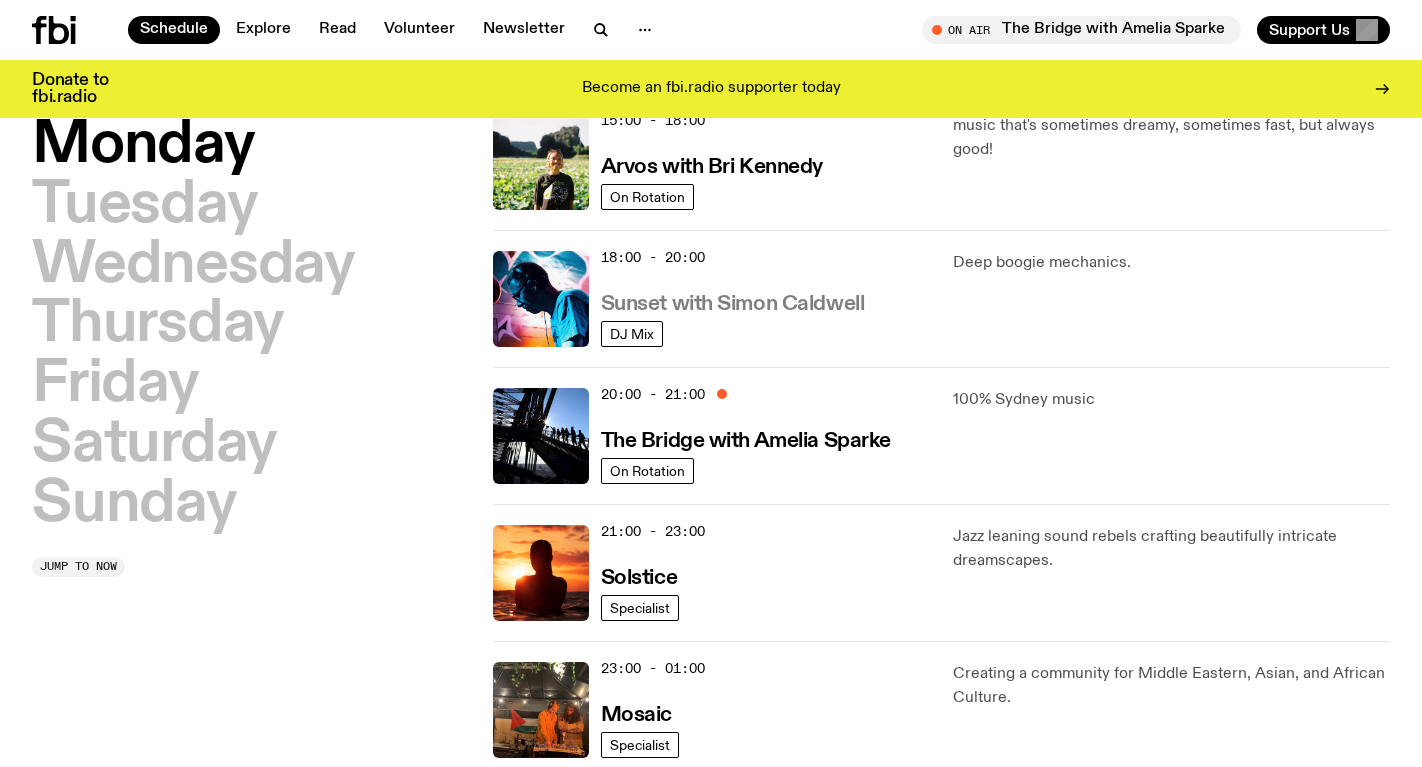 click on "Sunset with Simon Caldwell" at bounding box center [733, 304] 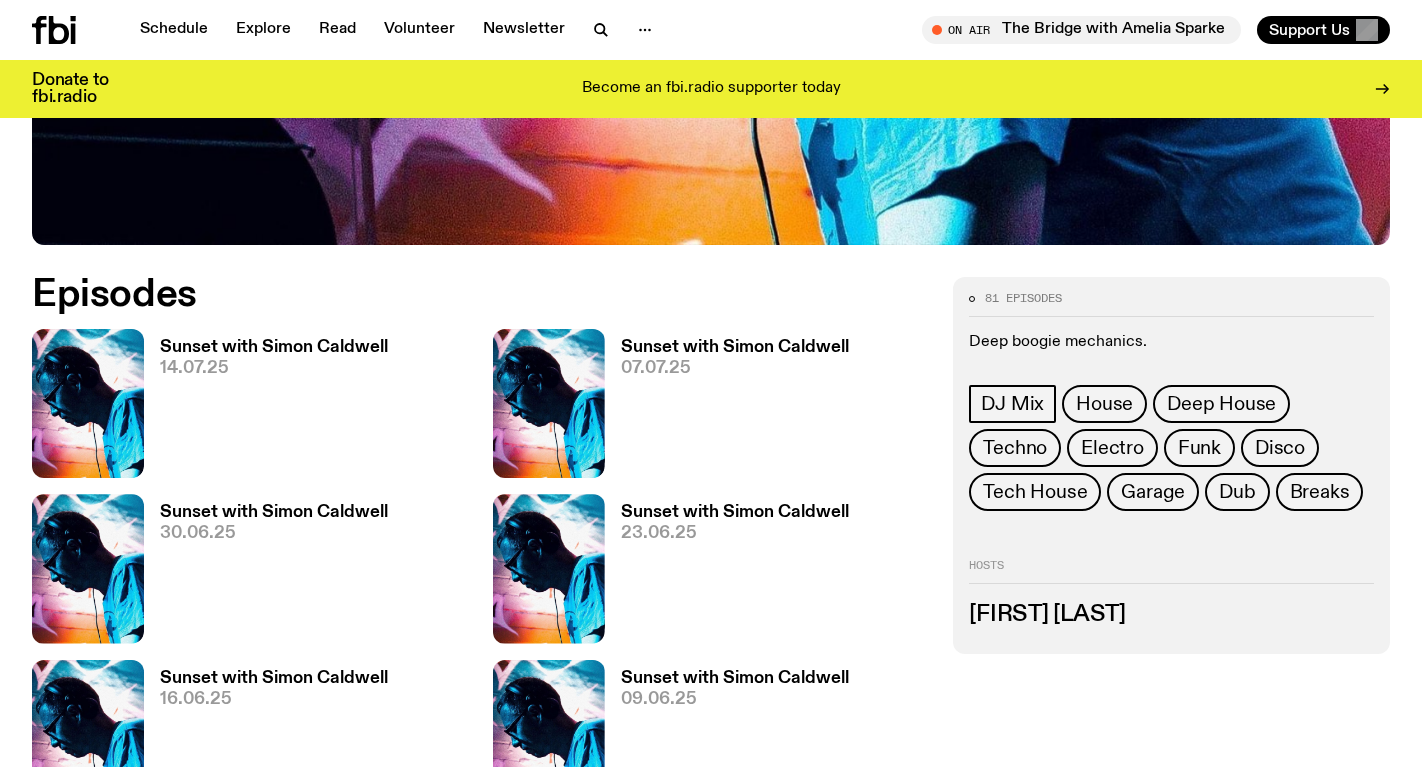 scroll, scrollTop: 811, scrollLeft: 0, axis: vertical 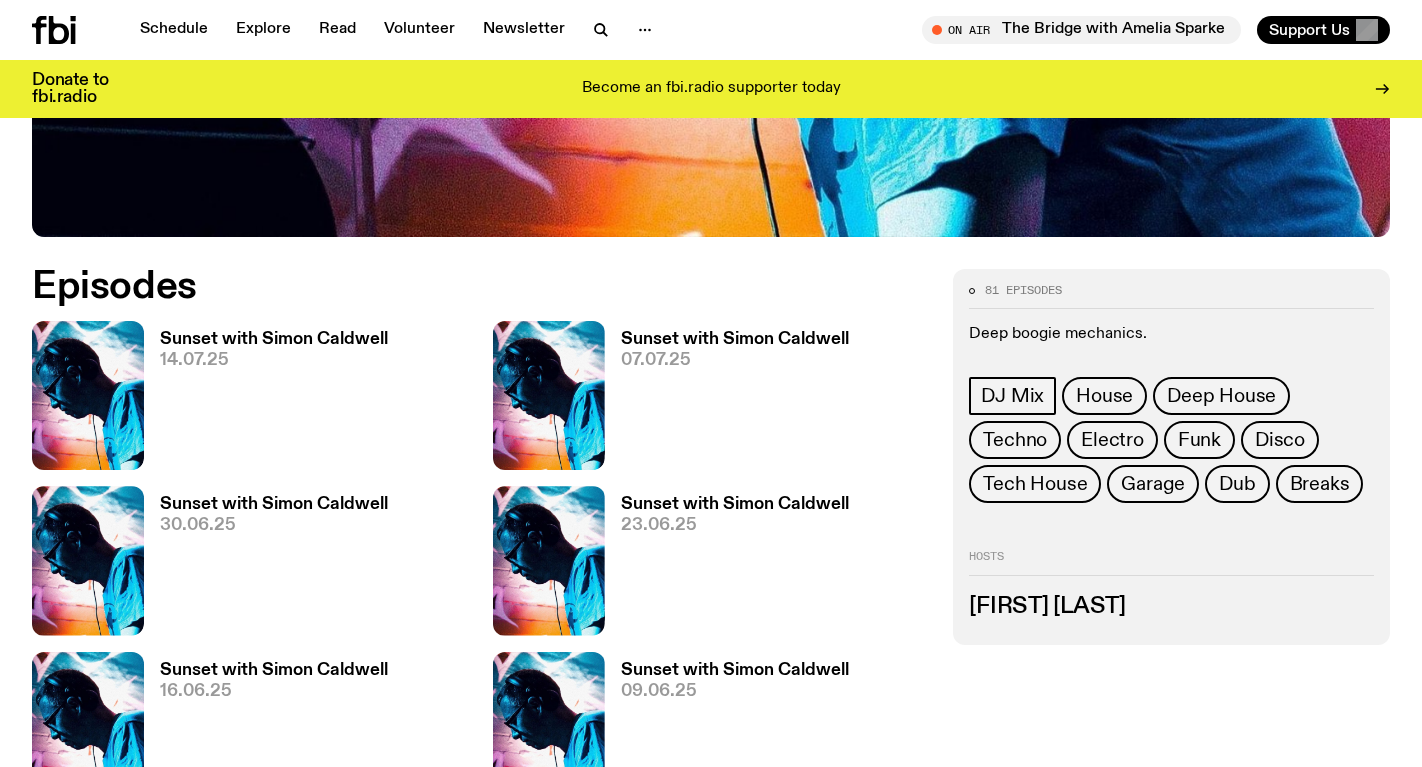 click on "Sunset with Simon Caldwell" at bounding box center (274, 339) 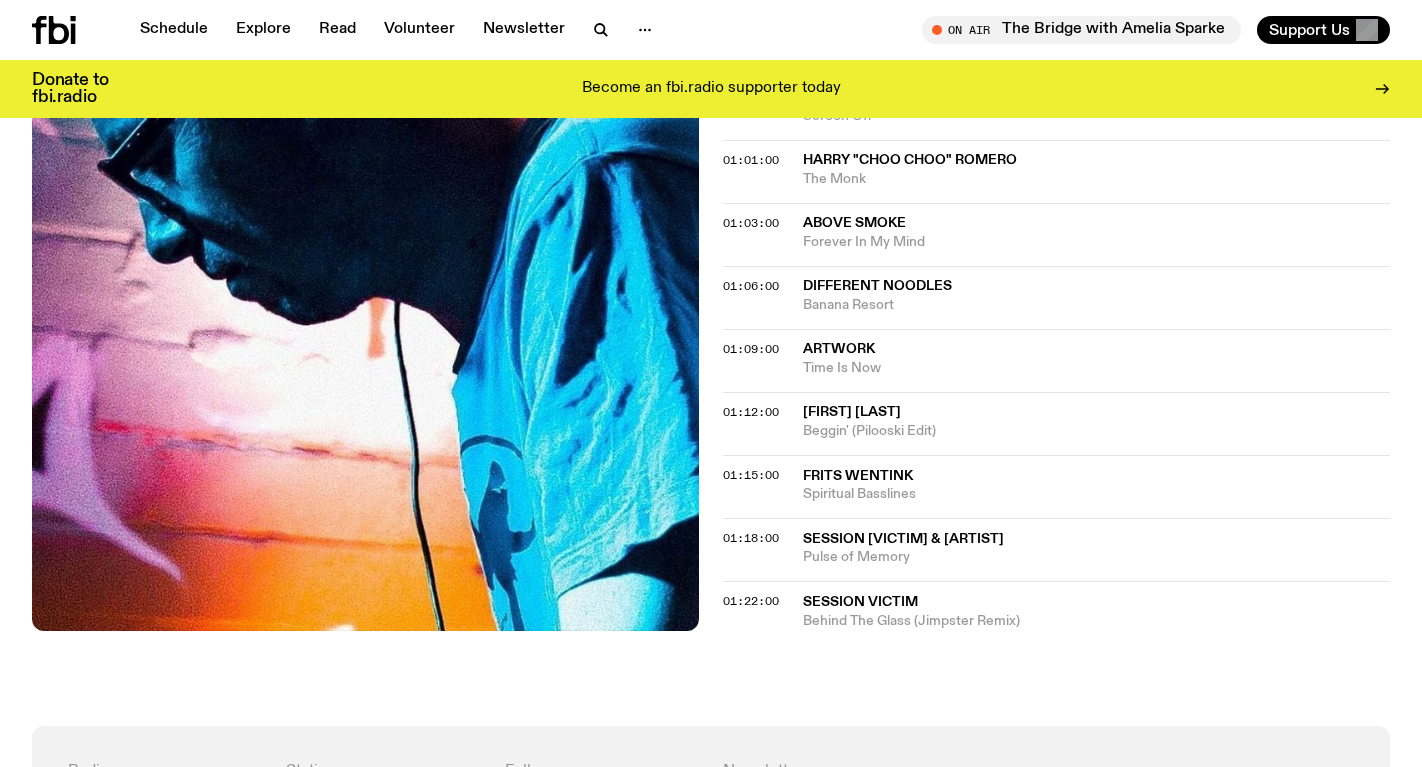 scroll, scrollTop: 1151, scrollLeft: 0, axis: vertical 